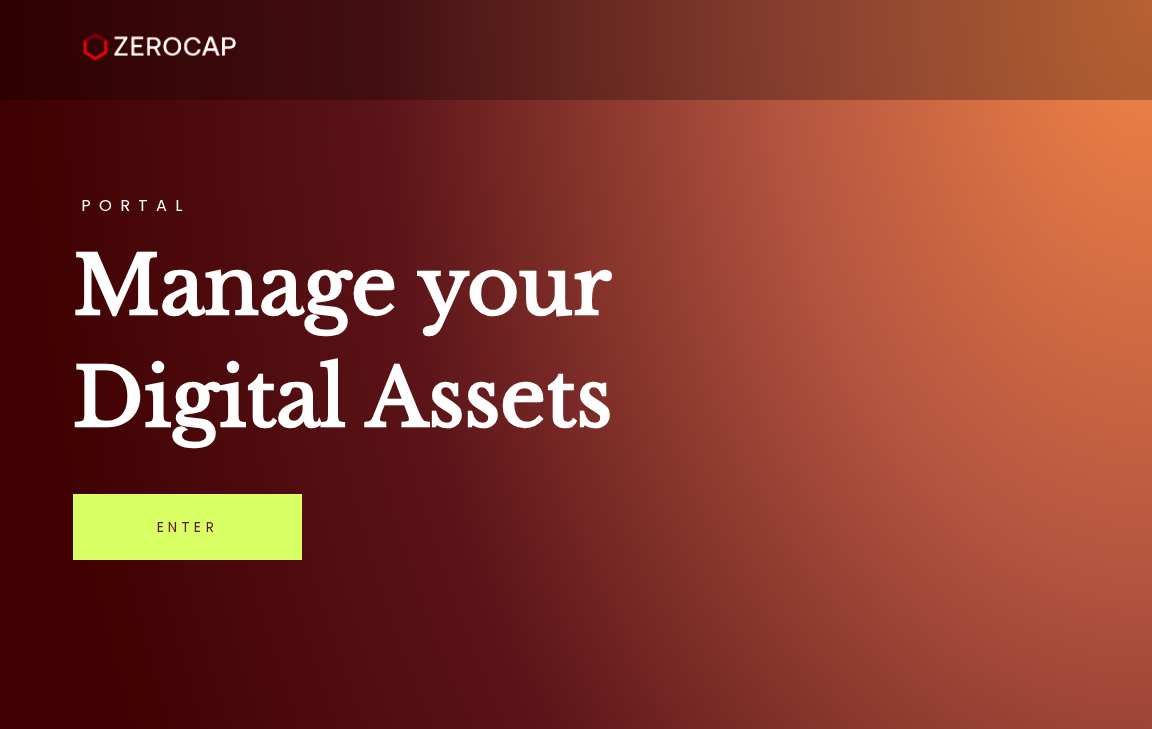 scroll, scrollTop: 0, scrollLeft: 0, axis: both 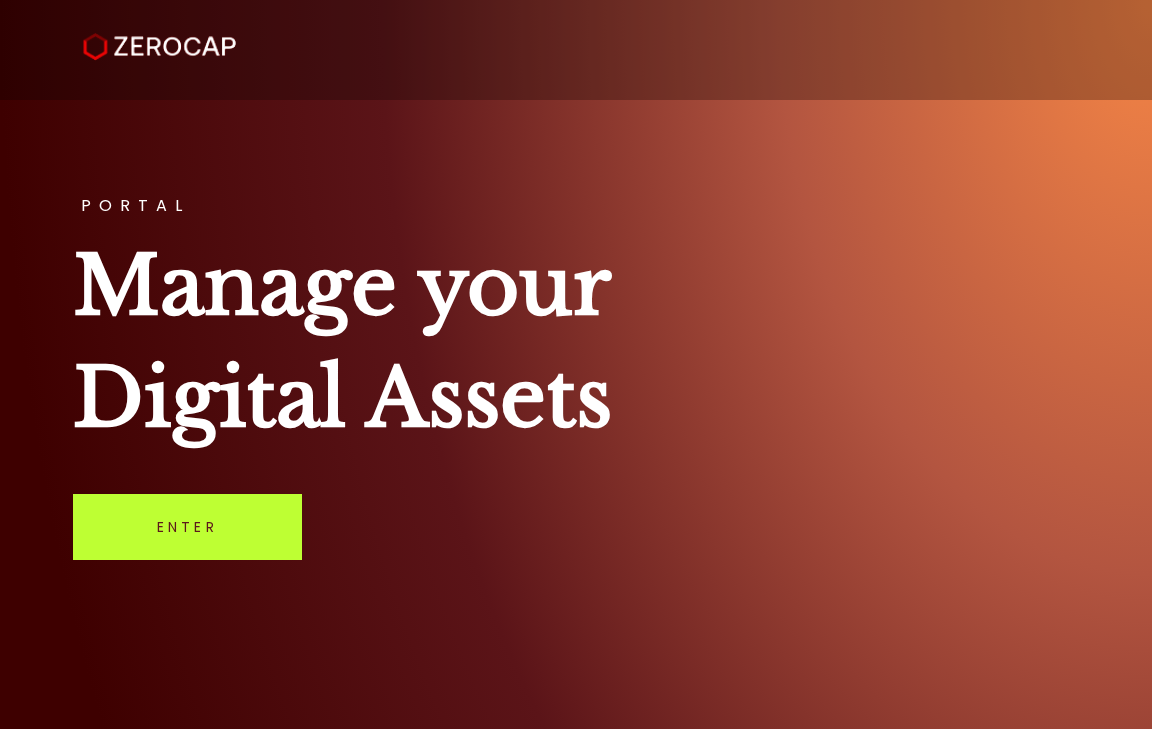 click on "Enter" at bounding box center (187, 527) 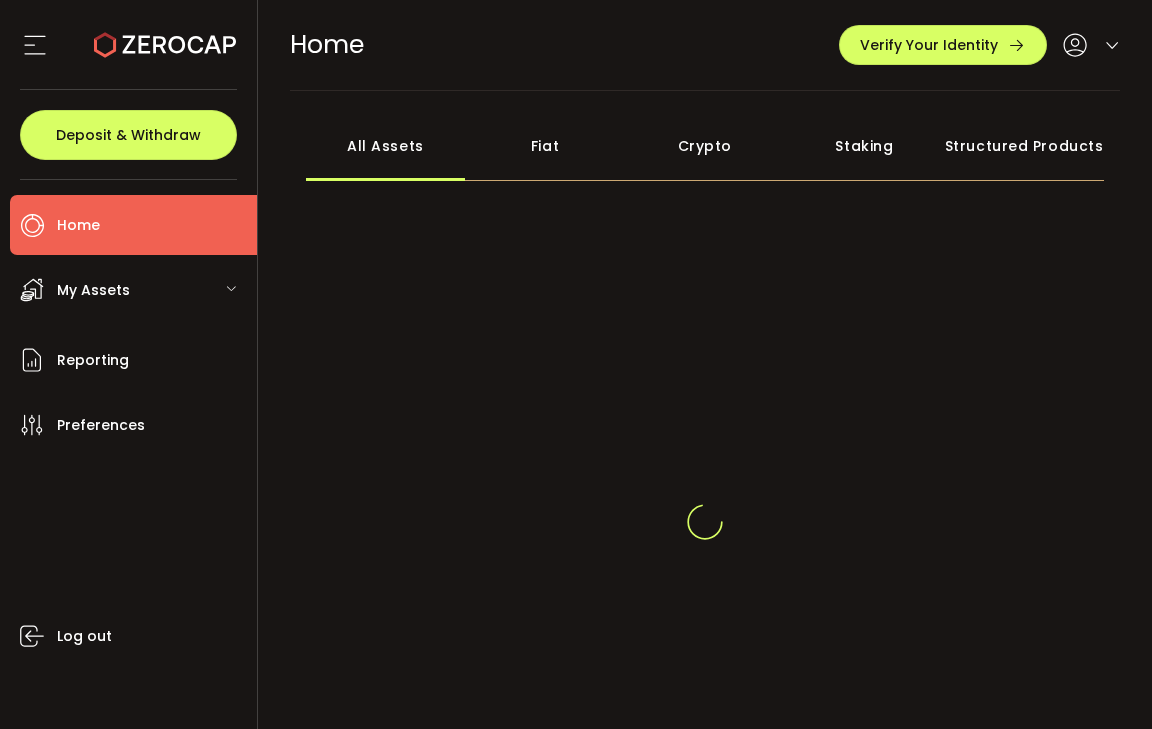 scroll, scrollTop: 0, scrollLeft: 0, axis: both 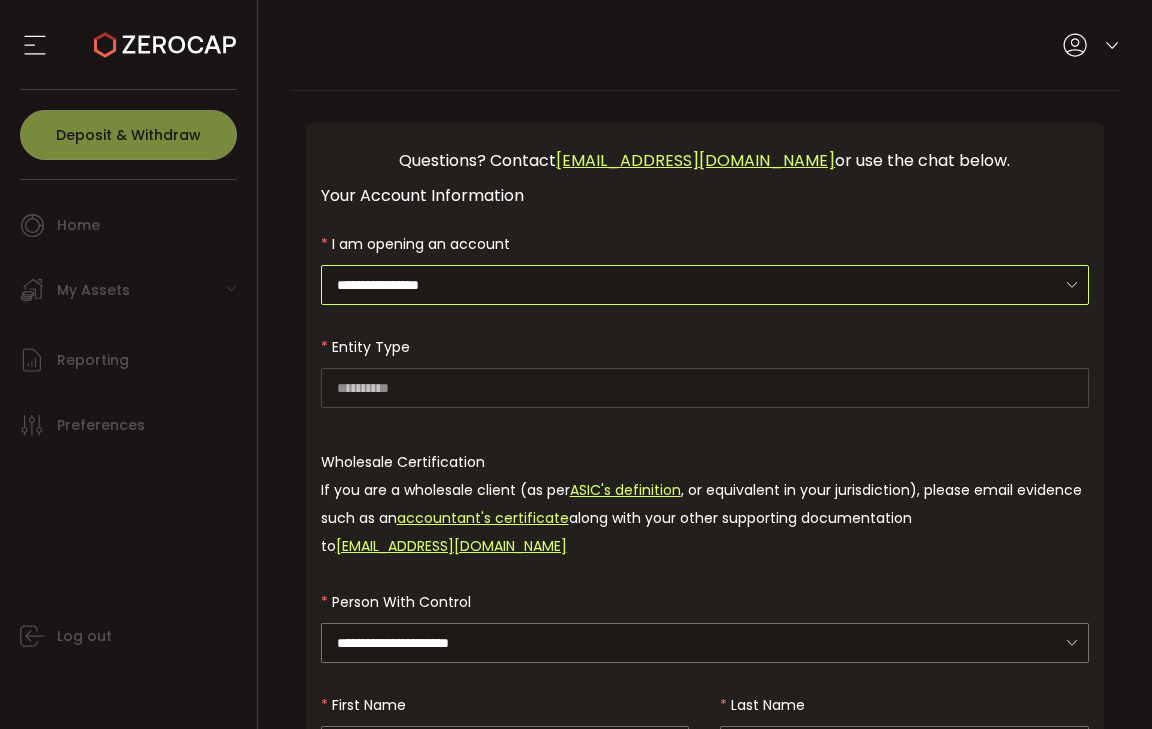click on "**********" at bounding box center [705, 285] 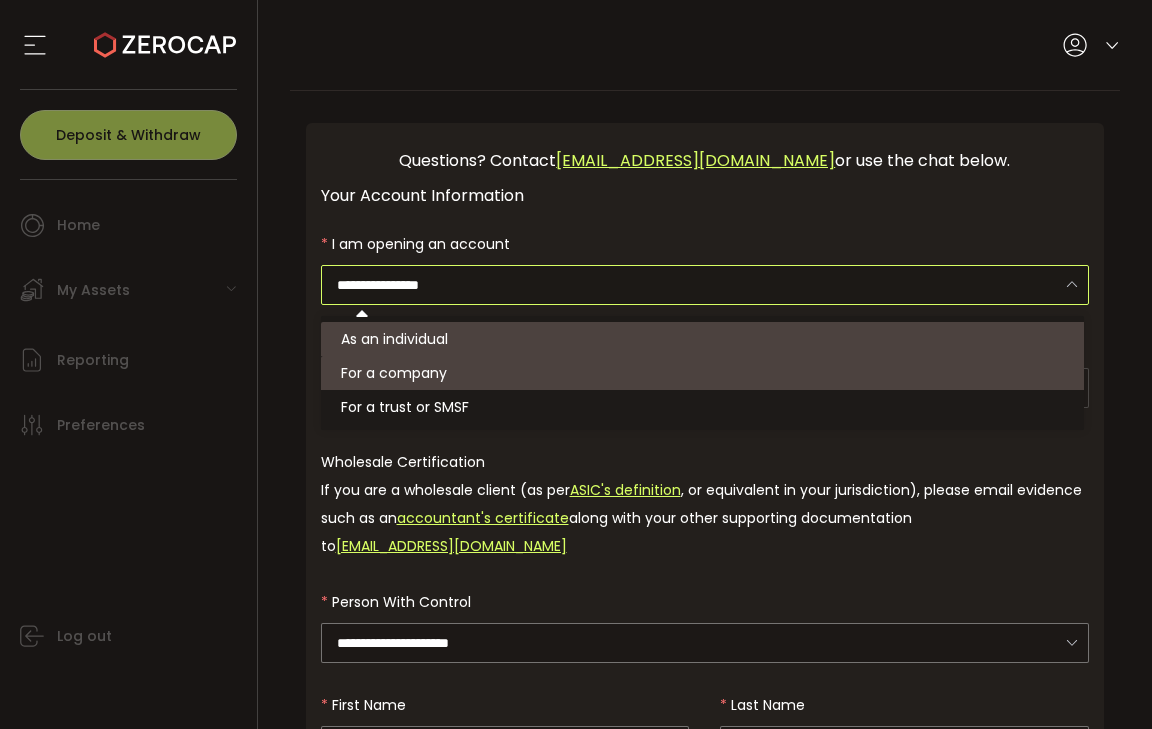 click on "For a company" at bounding box center [705, 373] 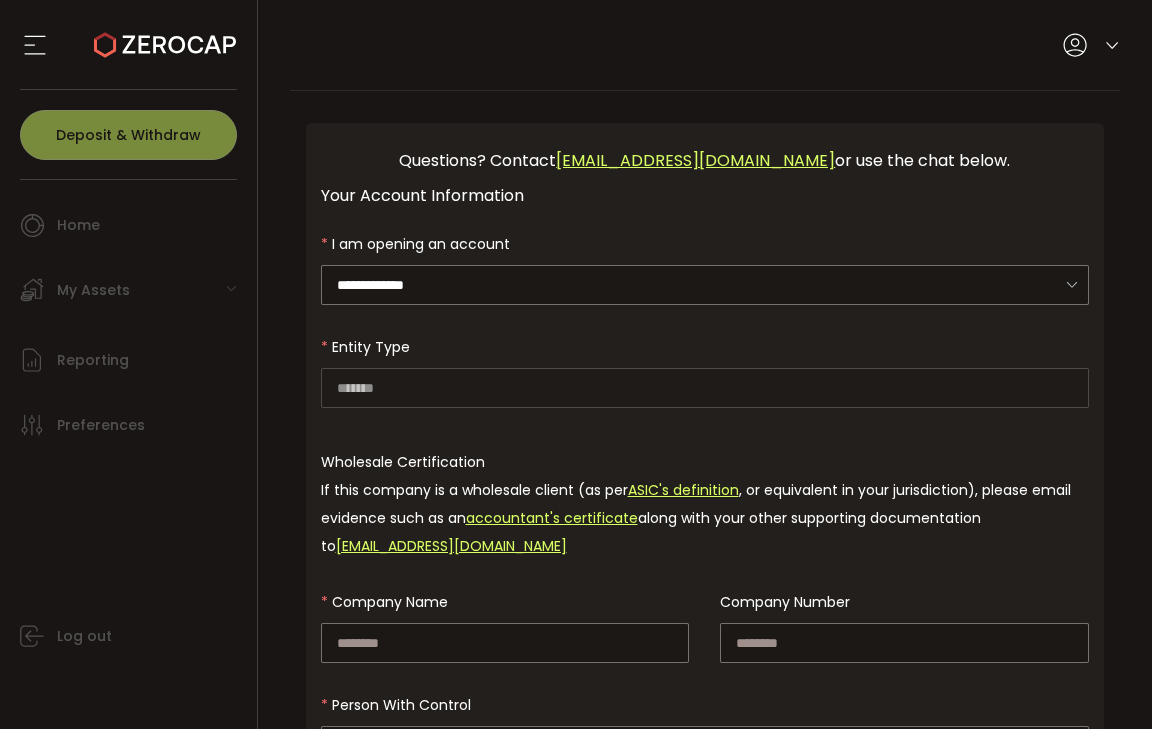 click on "*******
Wholesale Certification
If this company is a wholesale client (as per
ASIC's definition , or equivalent in your jurisdiction), please email evidence such
as an
accountant's certificate
along with your other supporting documentation to
kyc@zerocap.com" at bounding box center (705, 443) 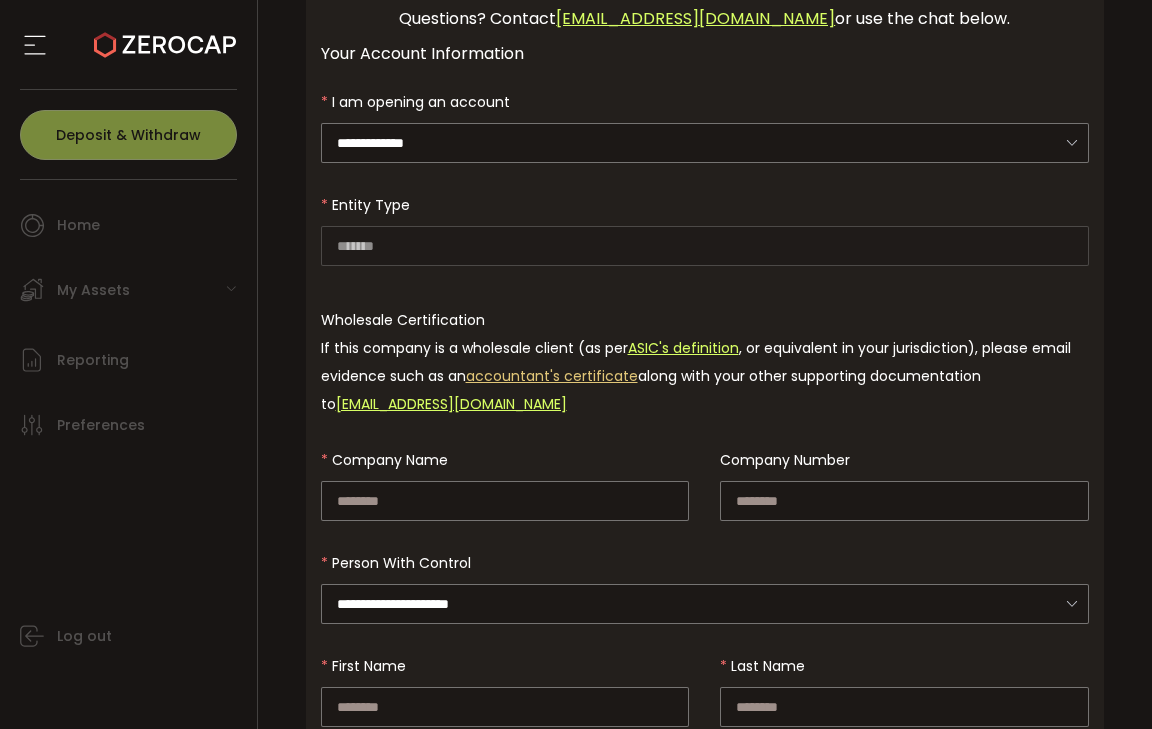 scroll, scrollTop: 100, scrollLeft: 0, axis: vertical 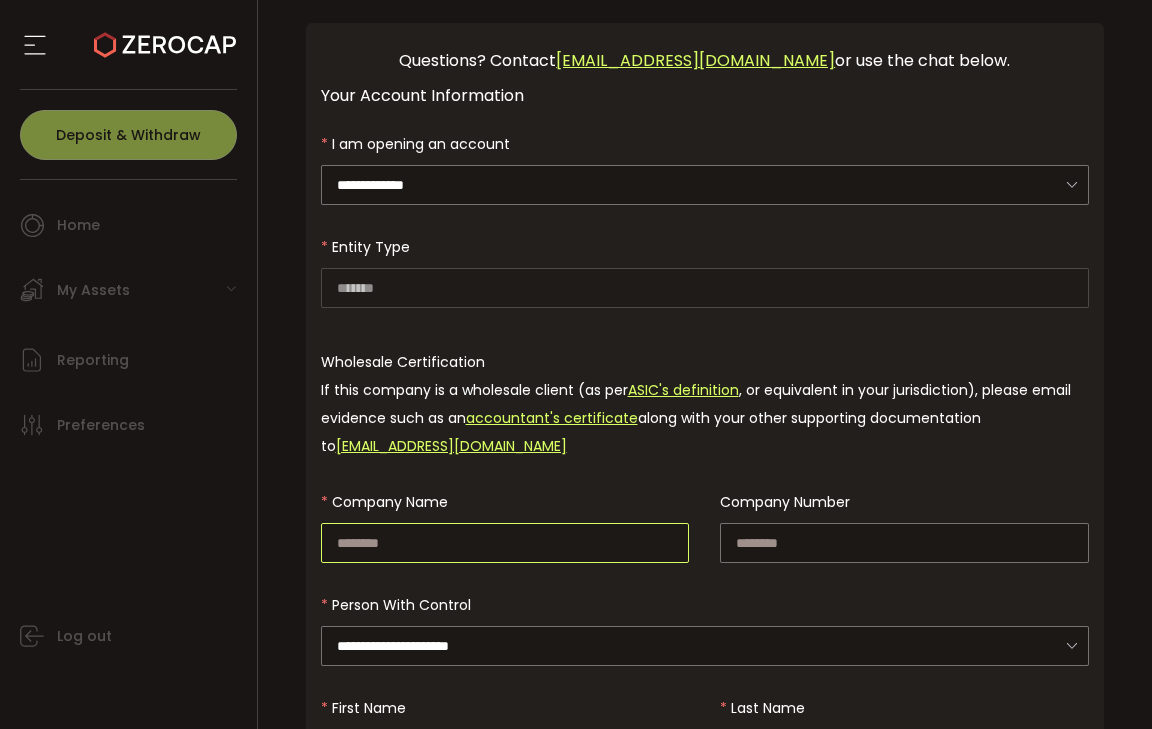 click at bounding box center (505, 543) 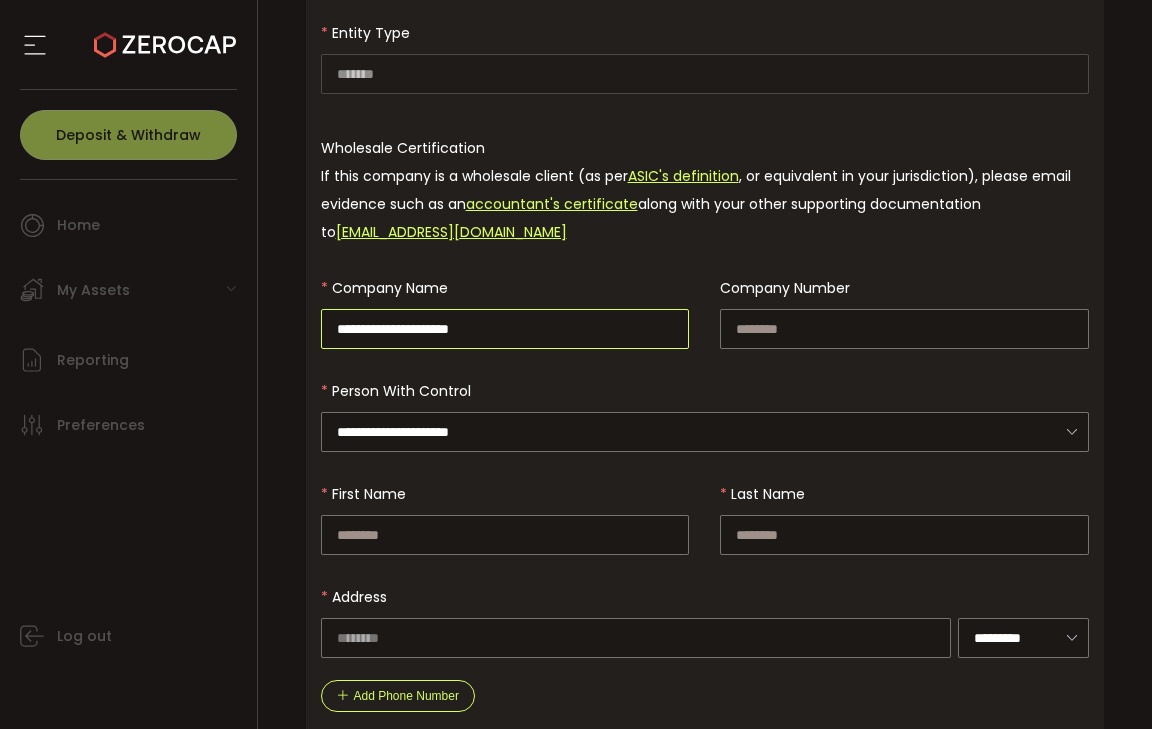 scroll, scrollTop: 400, scrollLeft: 0, axis: vertical 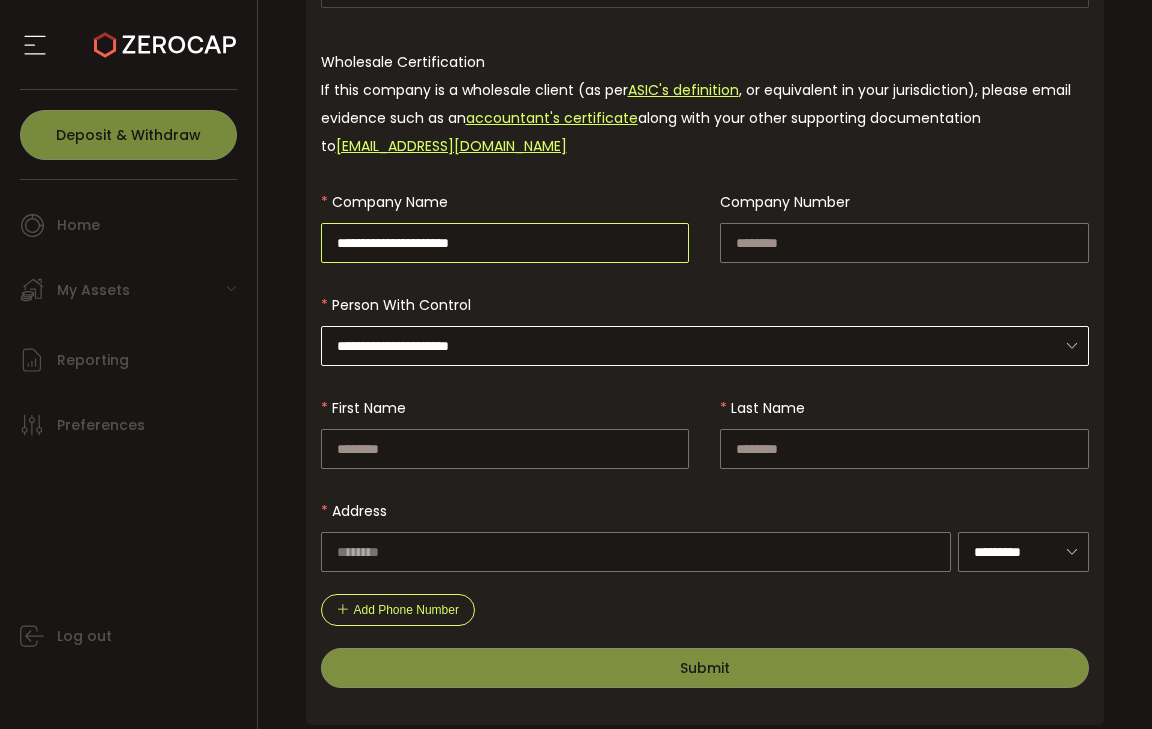 type on "**********" 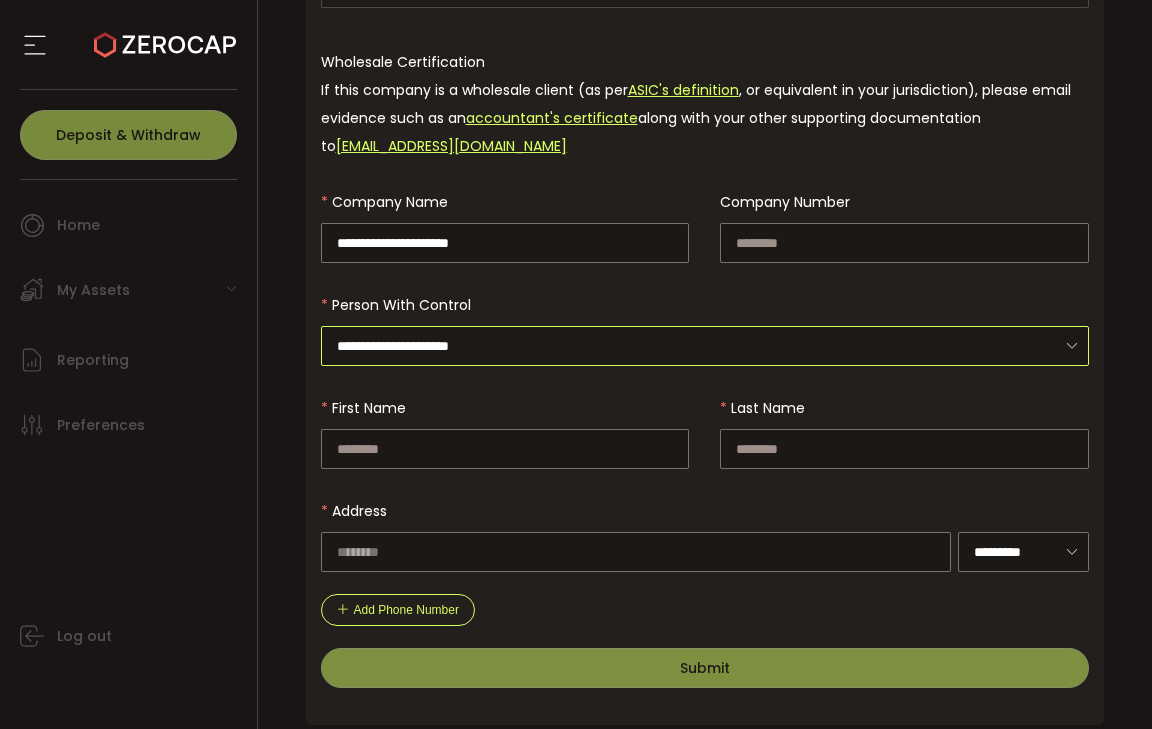 click on "**********" at bounding box center [705, 346] 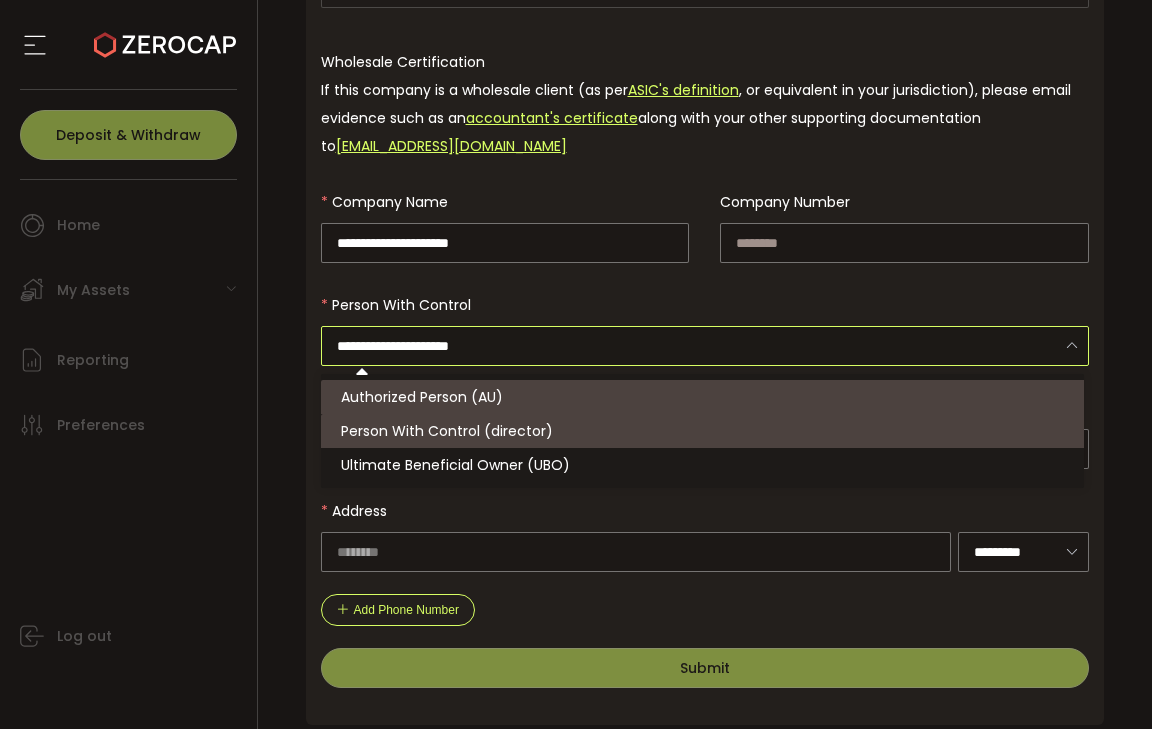 click on "Person With Control (director)" at bounding box center [447, 431] 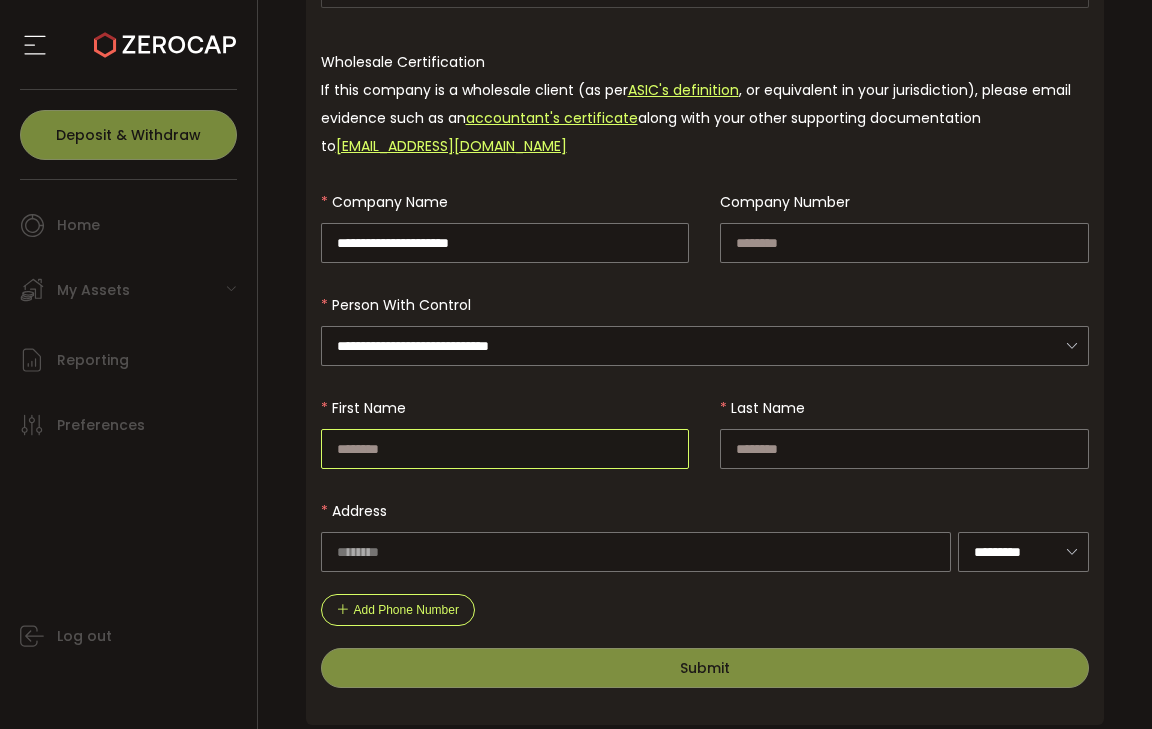 click at bounding box center (505, 449) 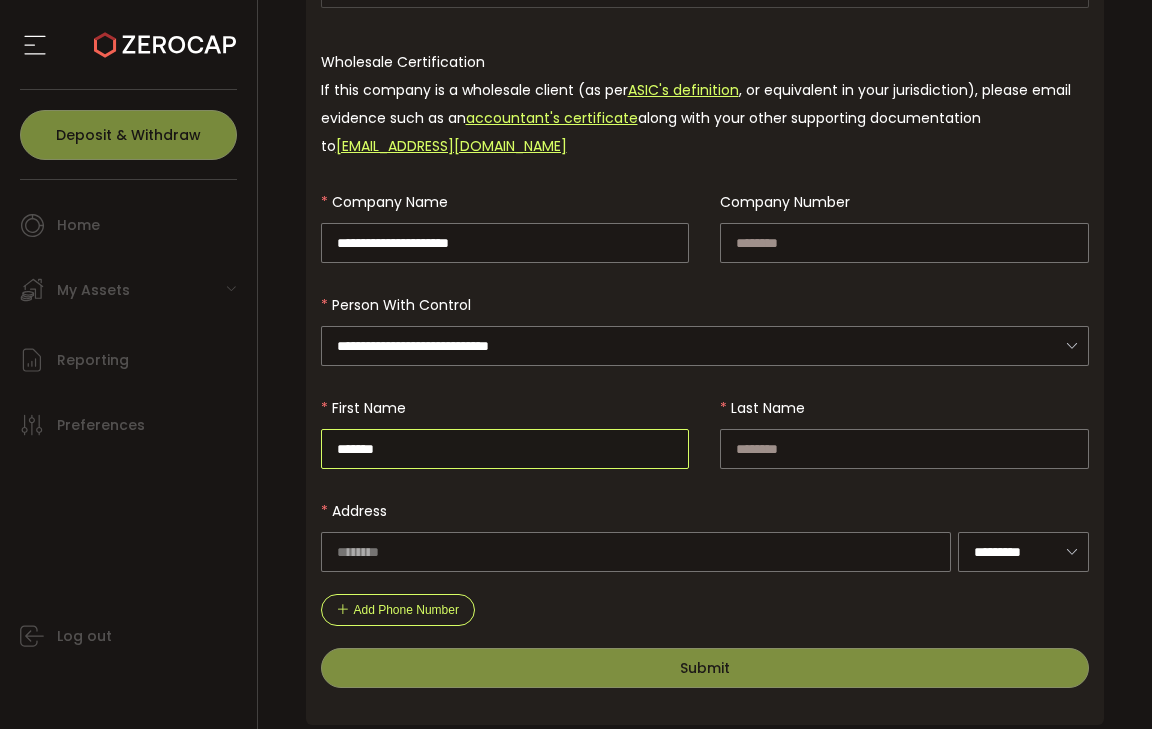 type on "*******" 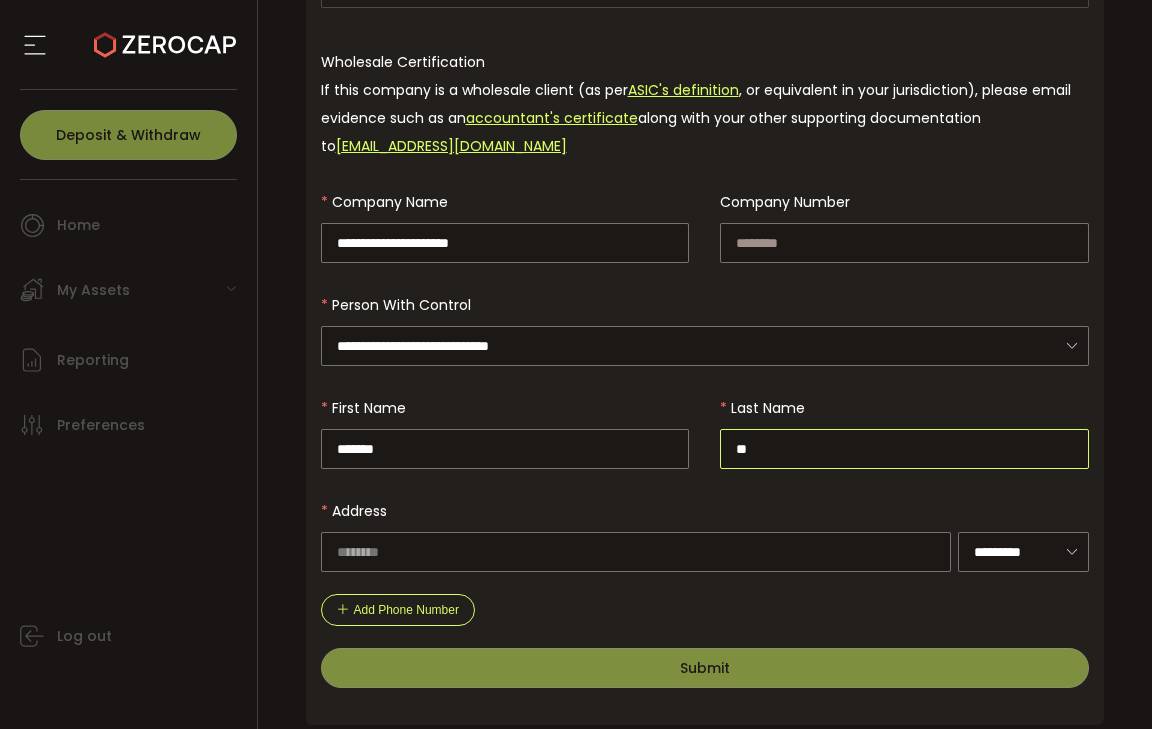 type on "**" 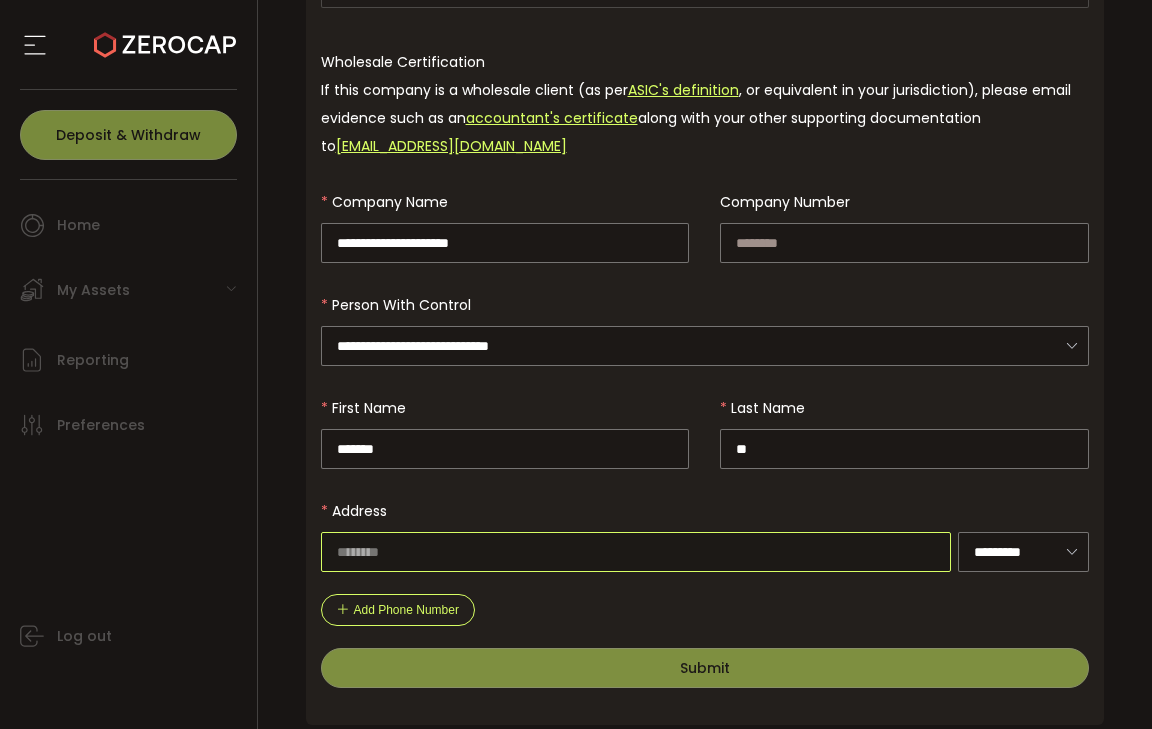 paste on "**********" 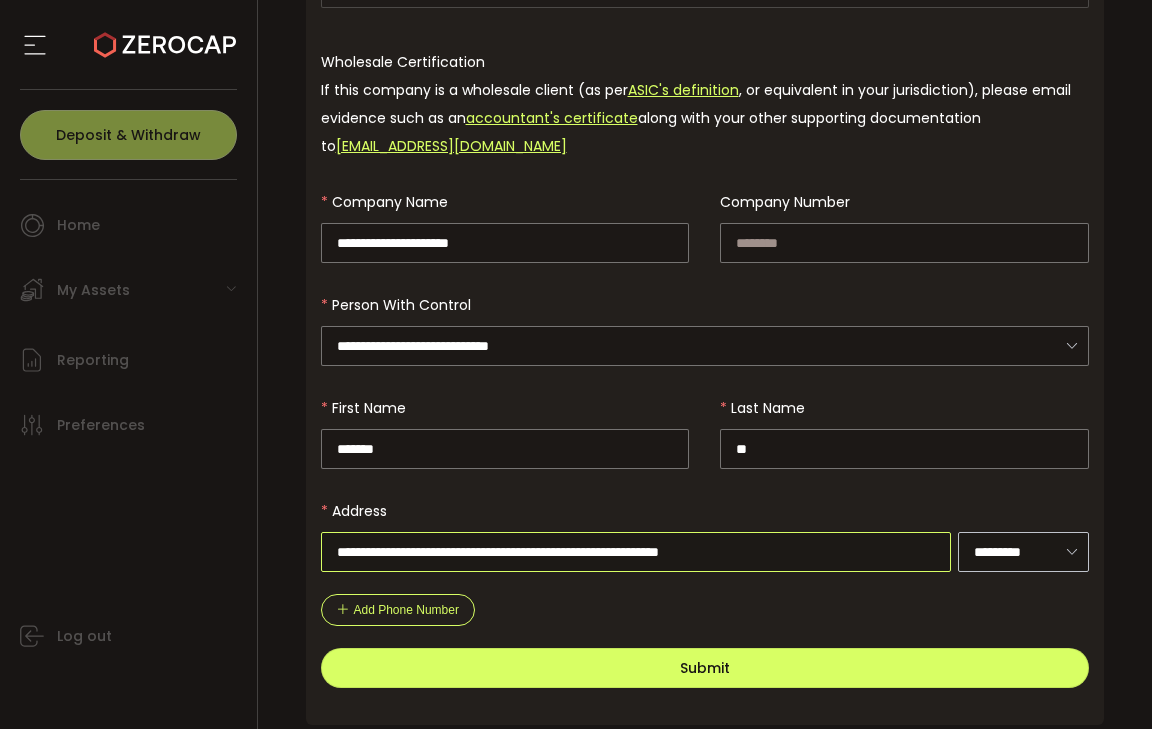 type on "**********" 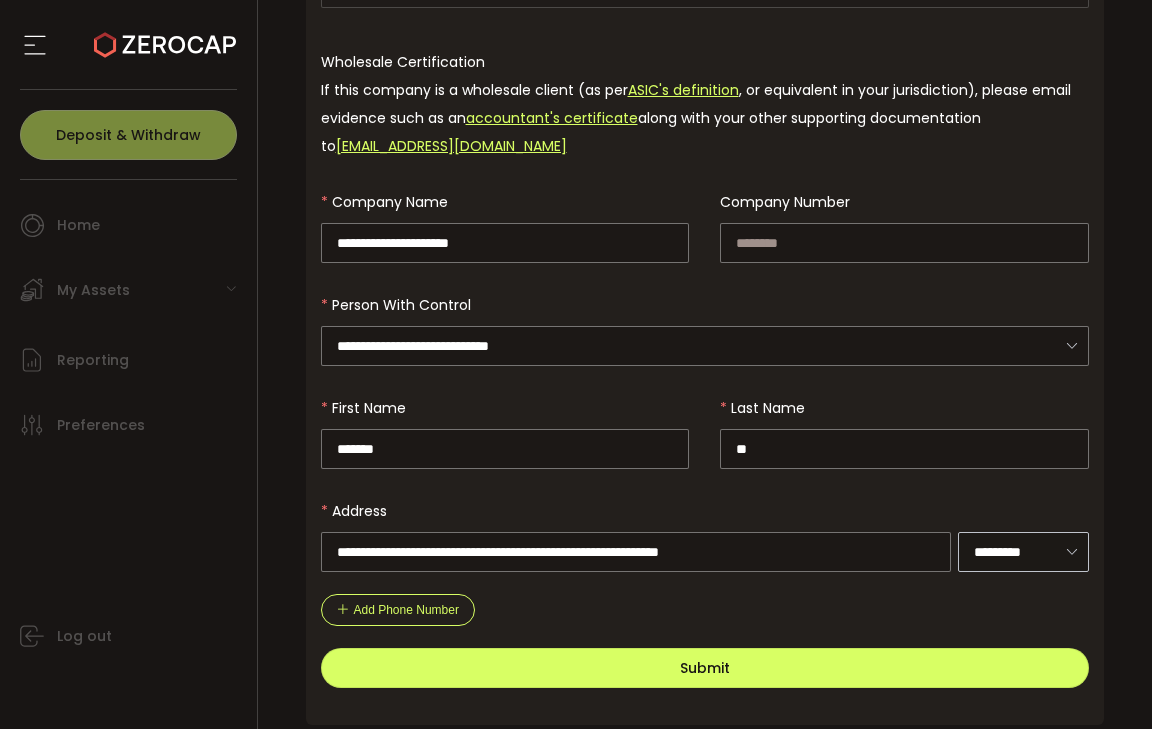 click at bounding box center (1071, 551) 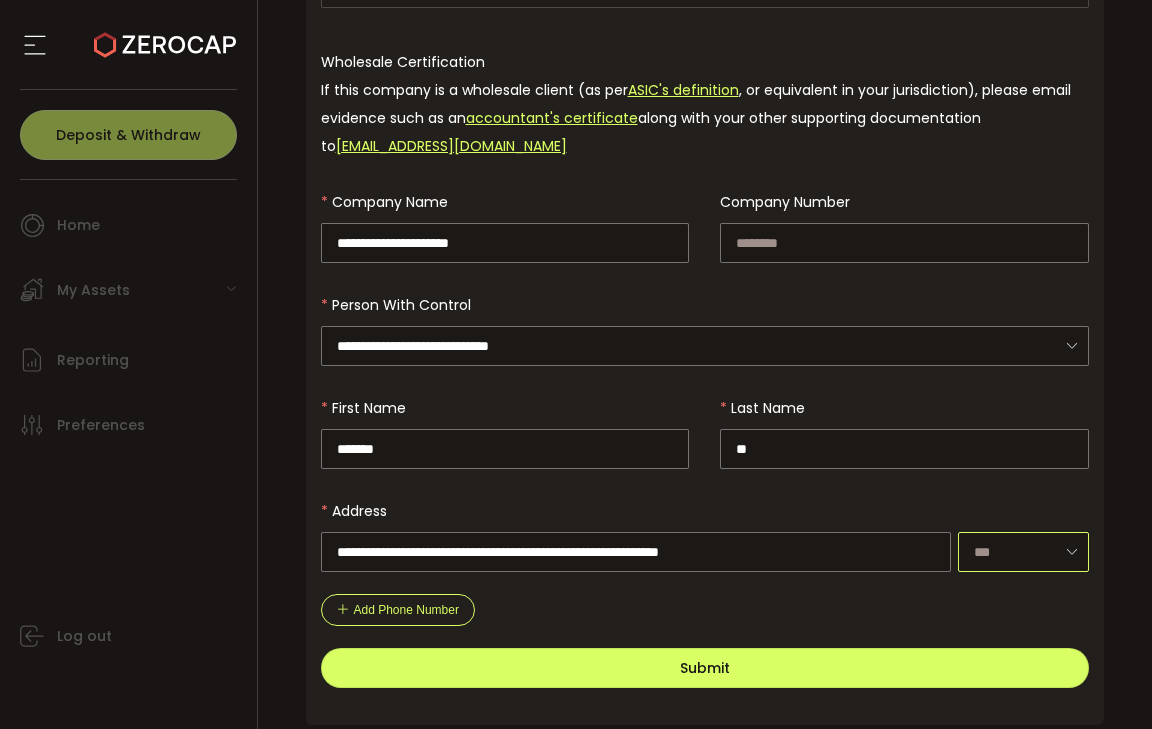 scroll, scrollTop: 140, scrollLeft: 0, axis: vertical 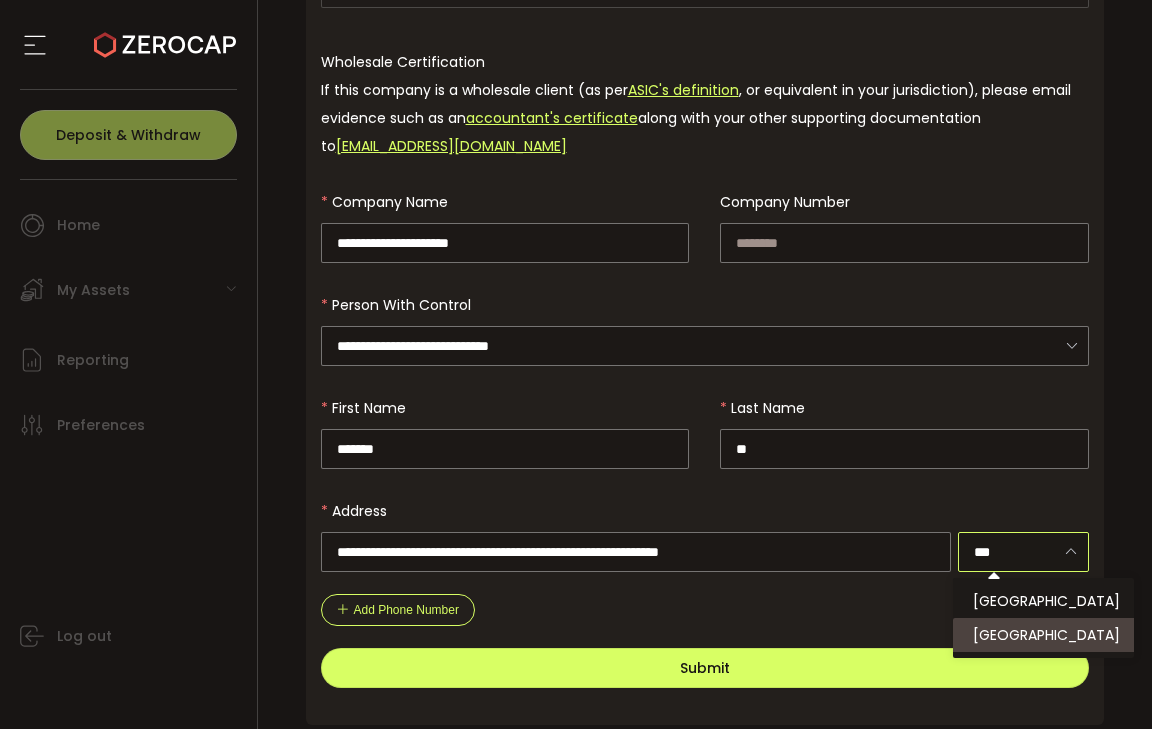 click on "Hong Kong" at bounding box center [1046, 635] 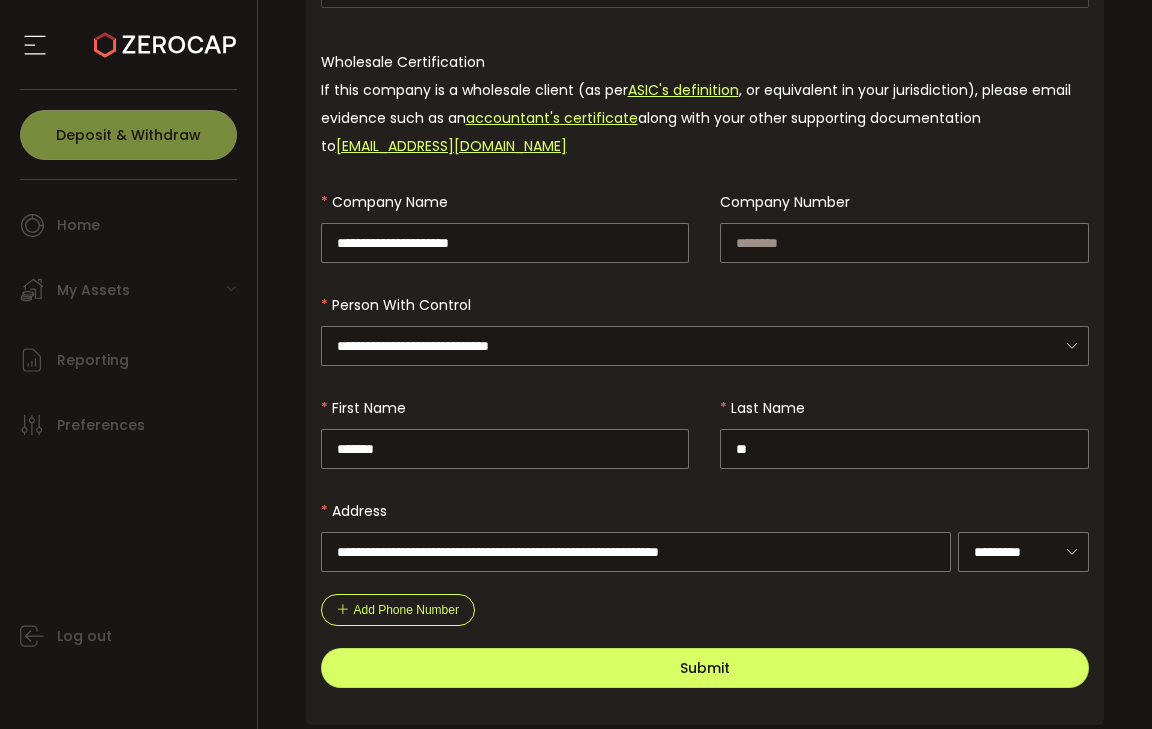 click on "**********" at bounding box center [705, 256] 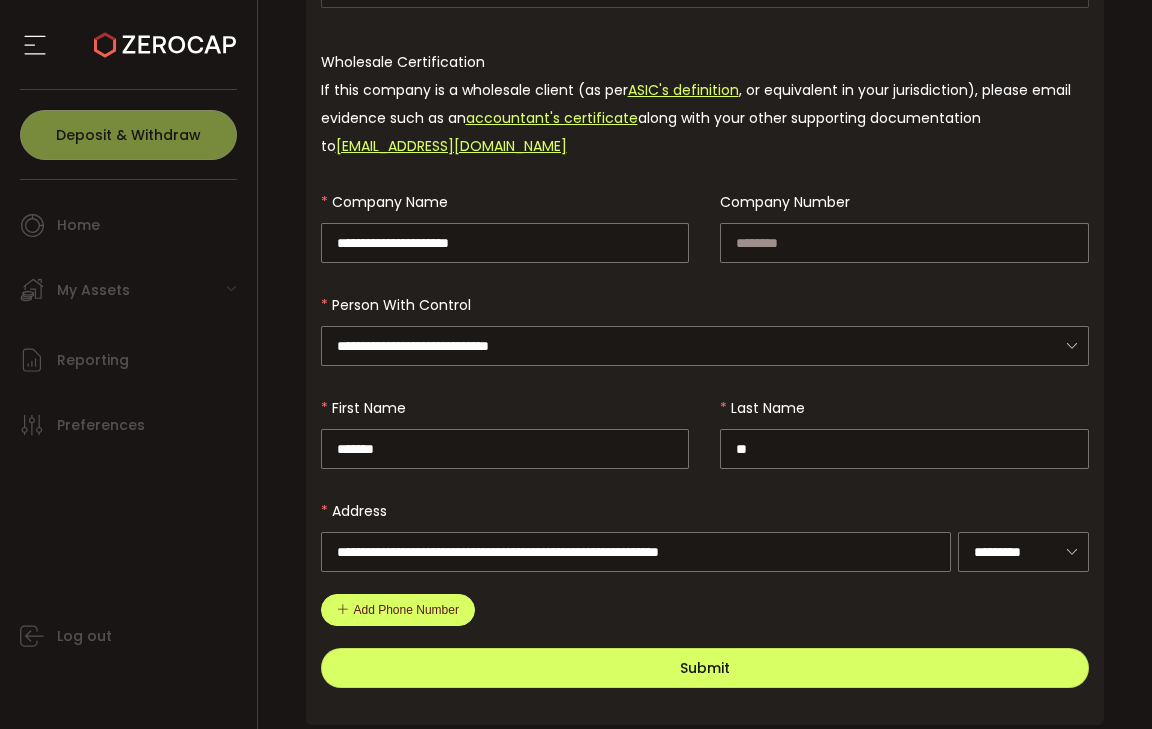 click on "Add Phone Number" at bounding box center (406, 610) 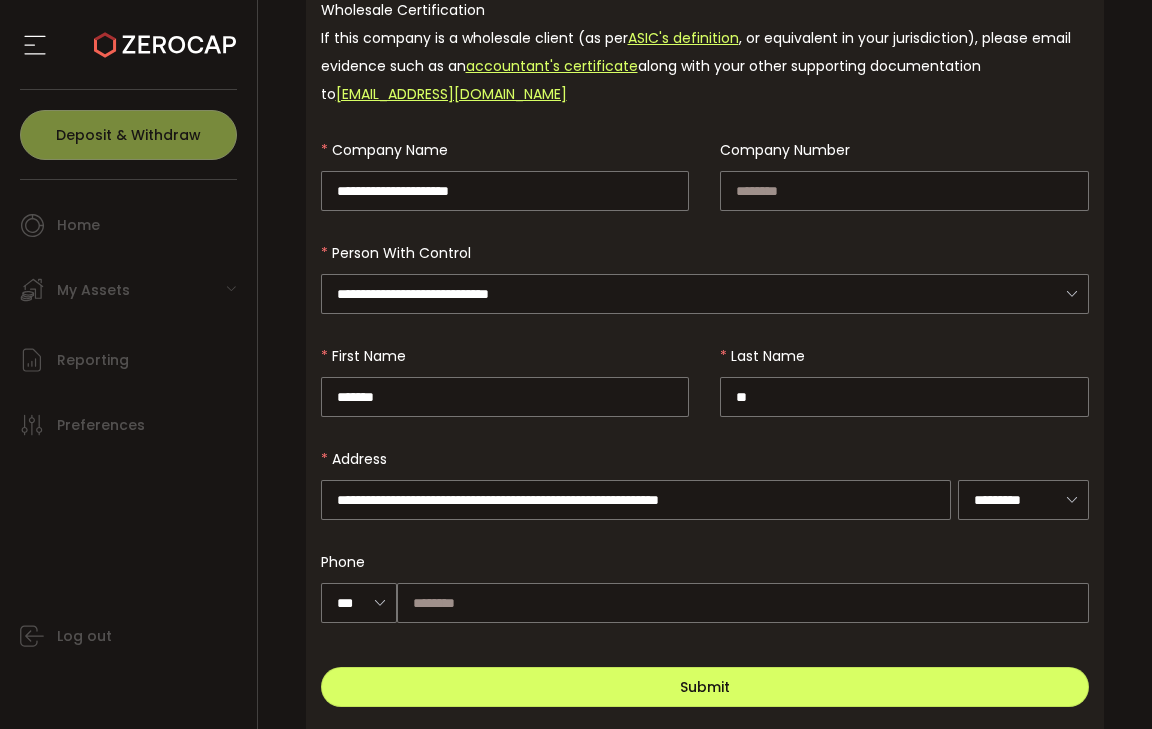 scroll, scrollTop: 492, scrollLeft: 0, axis: vertical 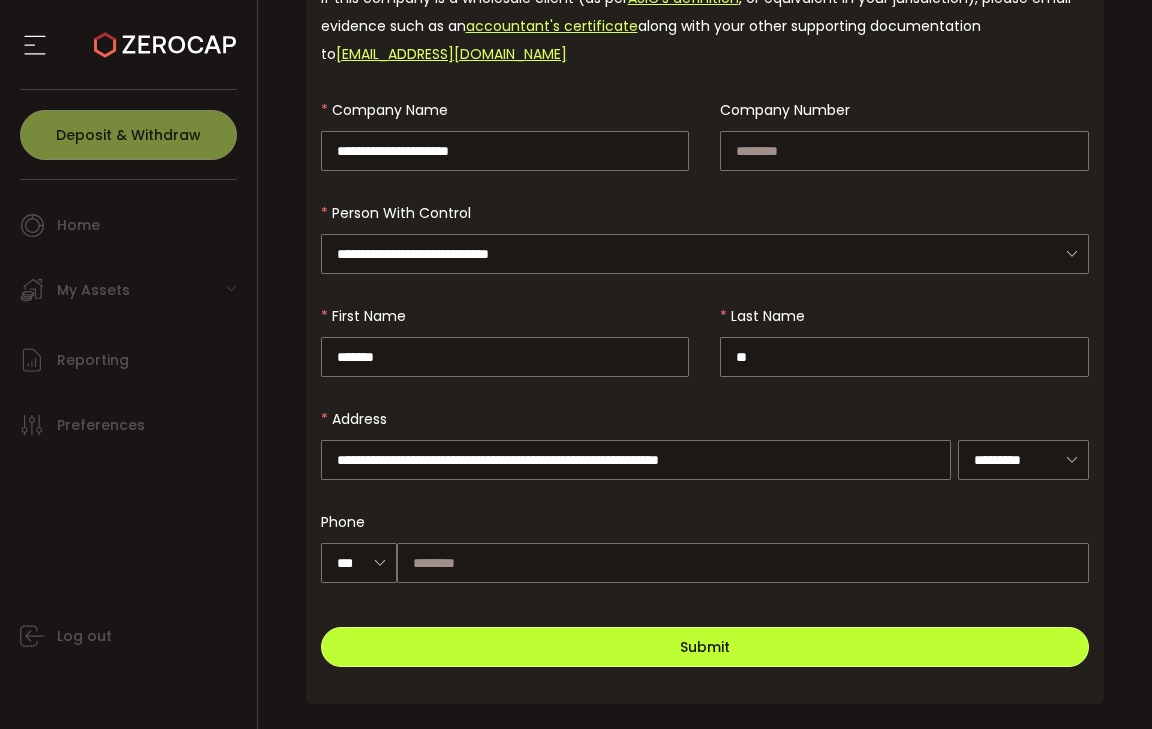 click on "Submit" at bounding box center [705, 647] 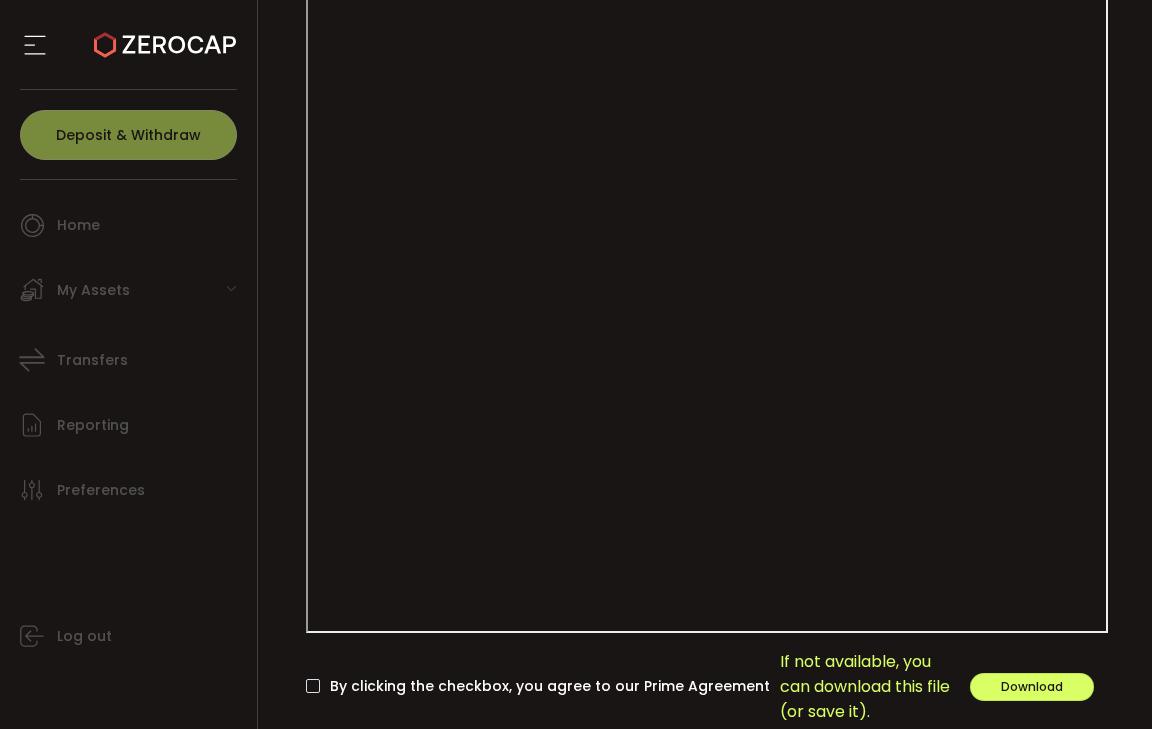 scroll, scrollTop: 402, scrollLeft: 0, axis: vertical 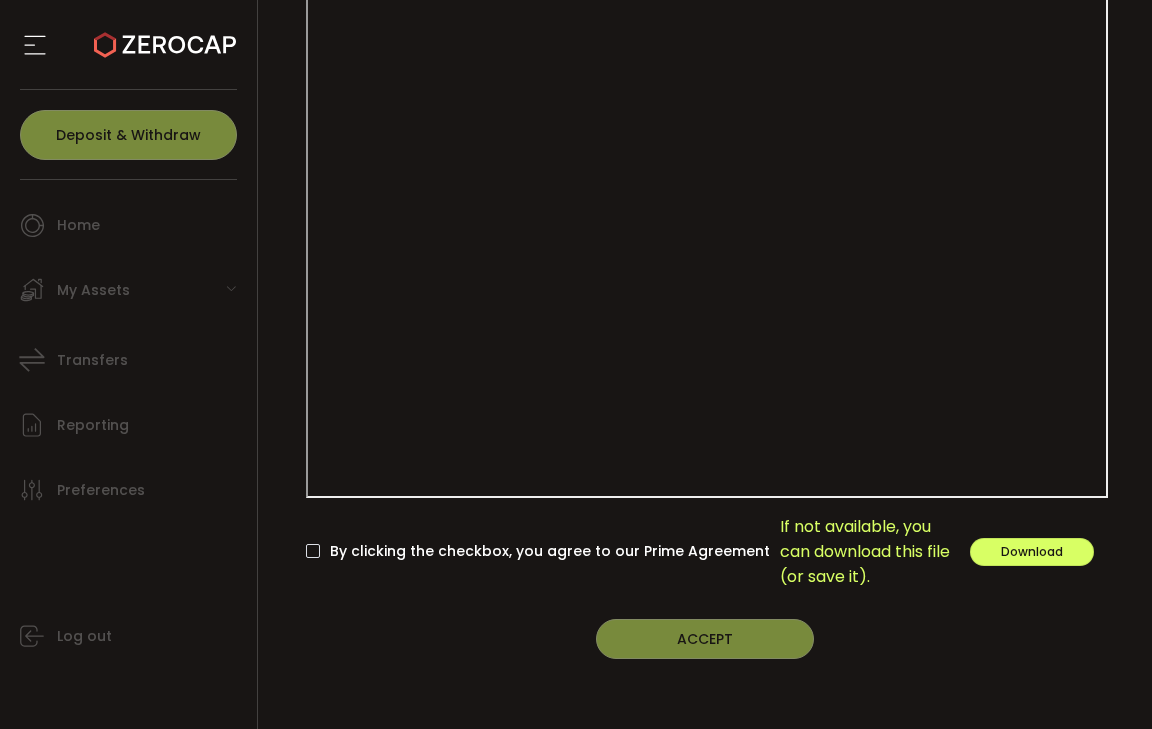 click on "By clicking the checkbox, you agree to our Prime
Agreement" at bounding box center [545, 551] 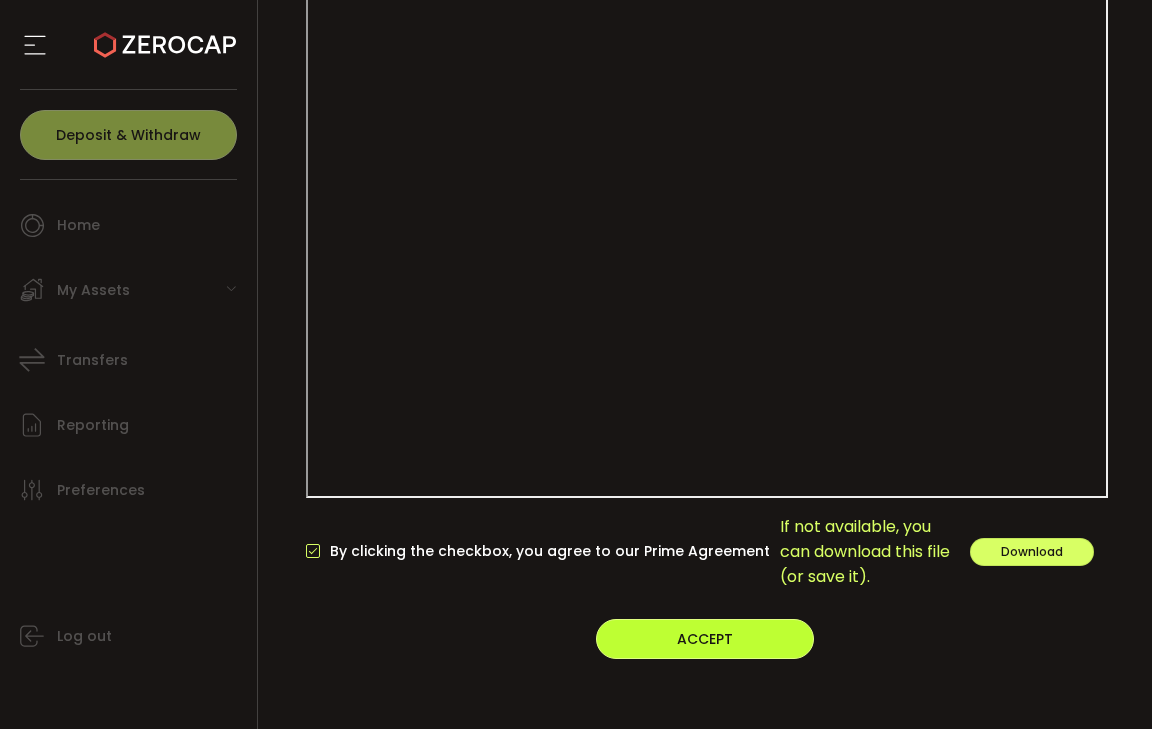click on "ACCEPT" at bounding box center (705, 639) 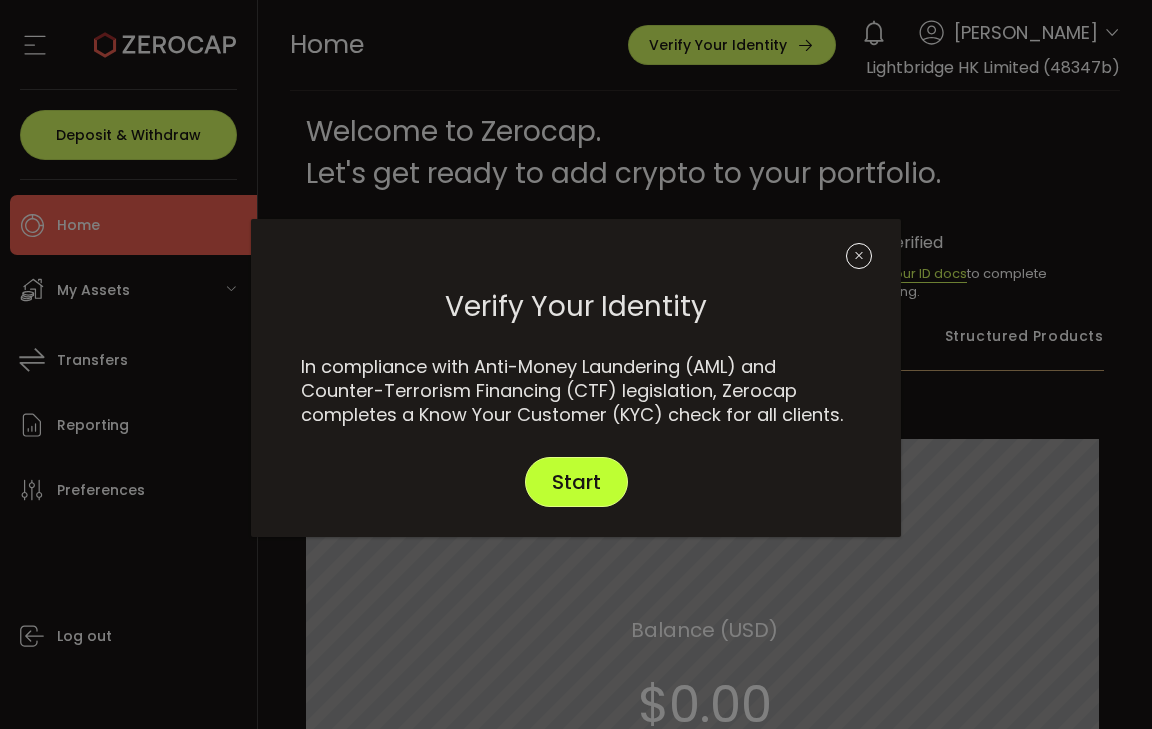 click on "Start" at bounding box center [576, 482] 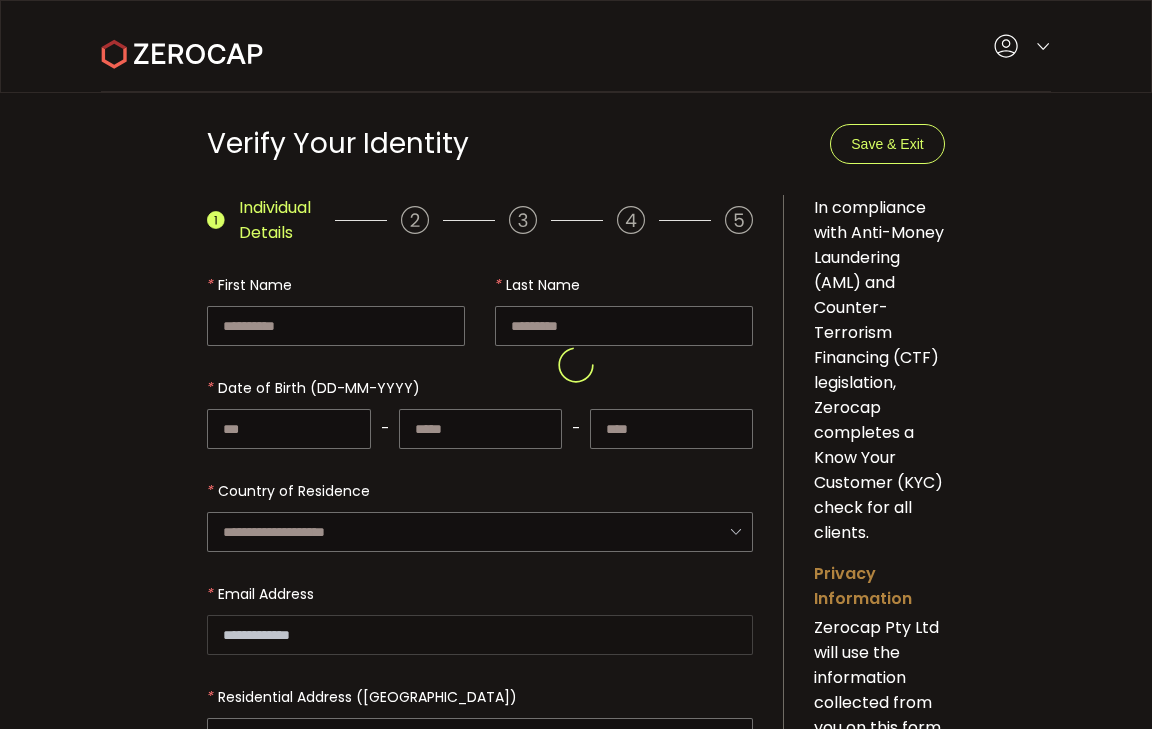 type on "*******" 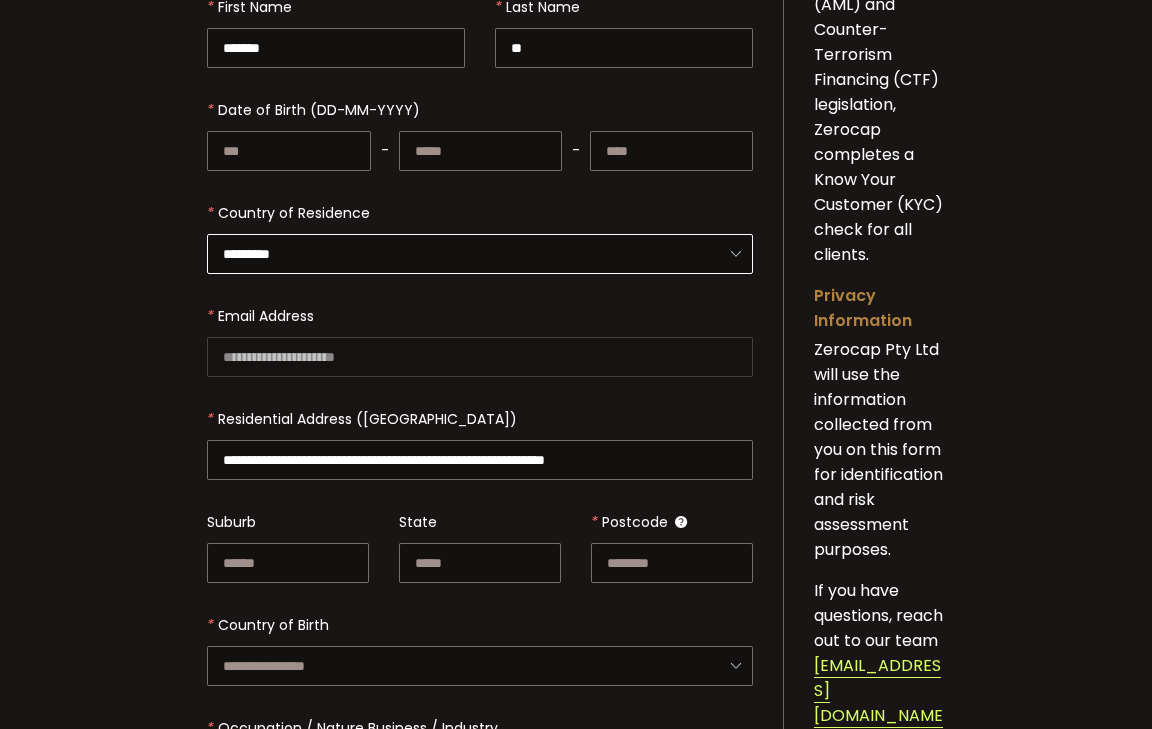 scroll, scrollTop: 270, scrollLeft: 0, axis: vertical 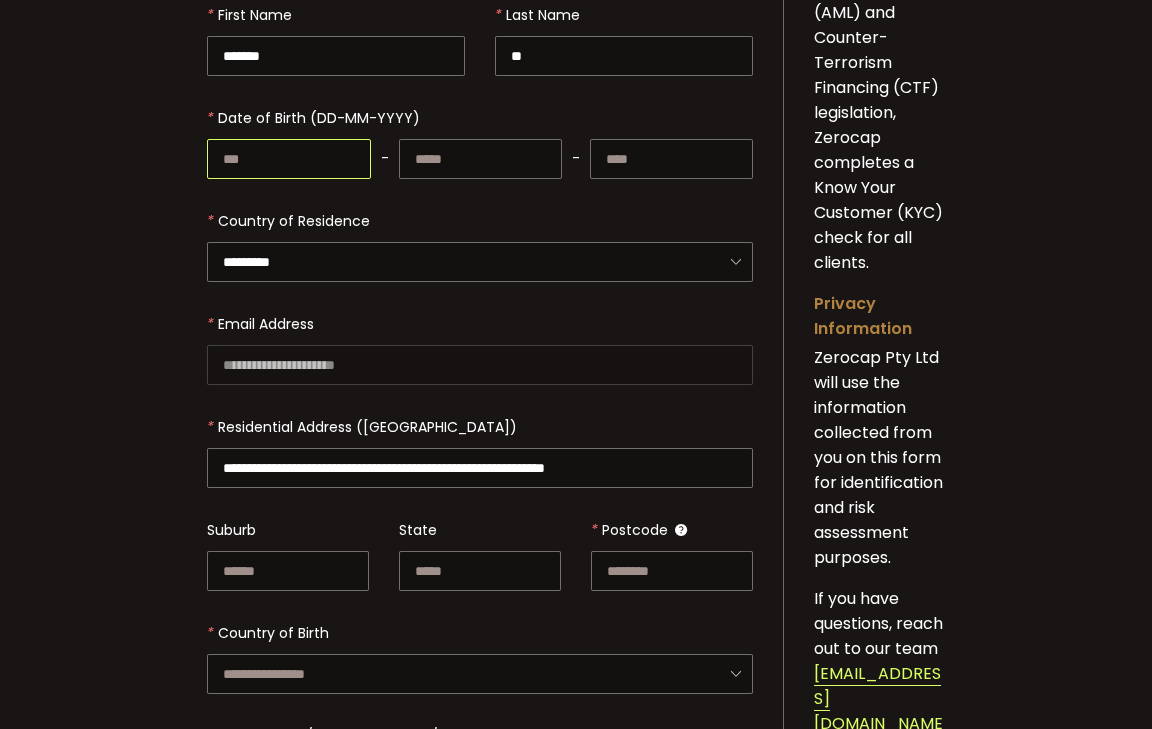 click at bounding box center [288, 159] 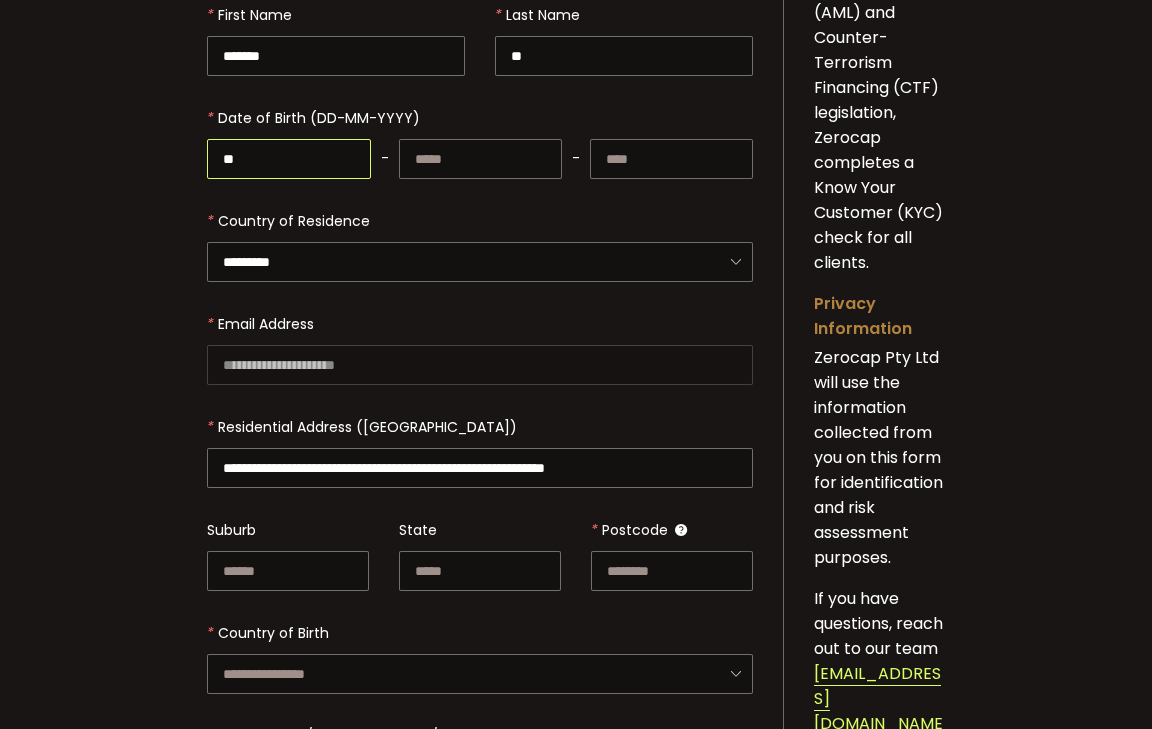 type on "**" 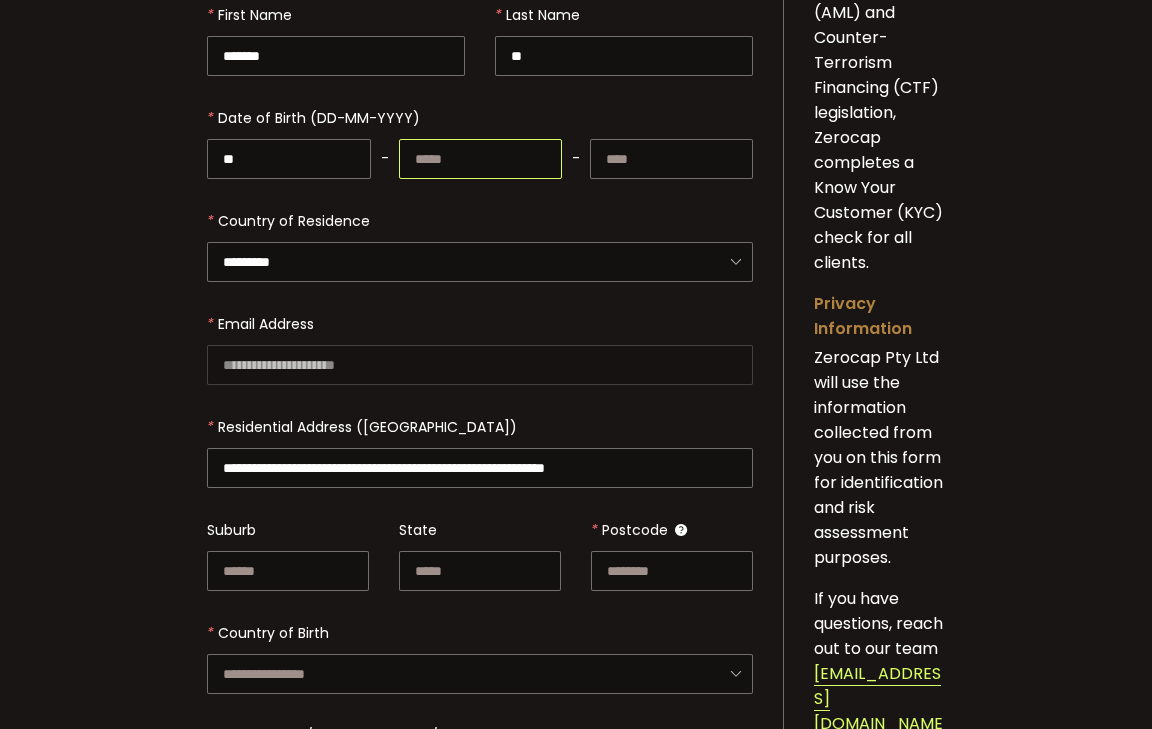 click at bounding box center [480, 159] 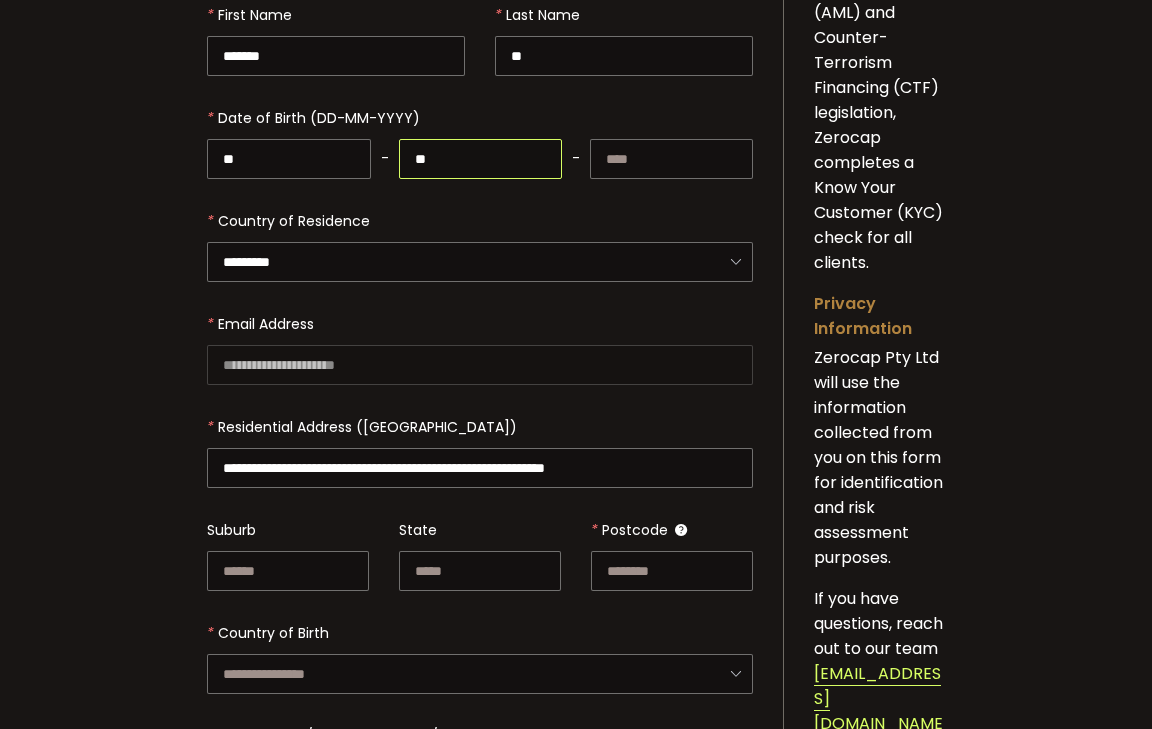 type on "**" 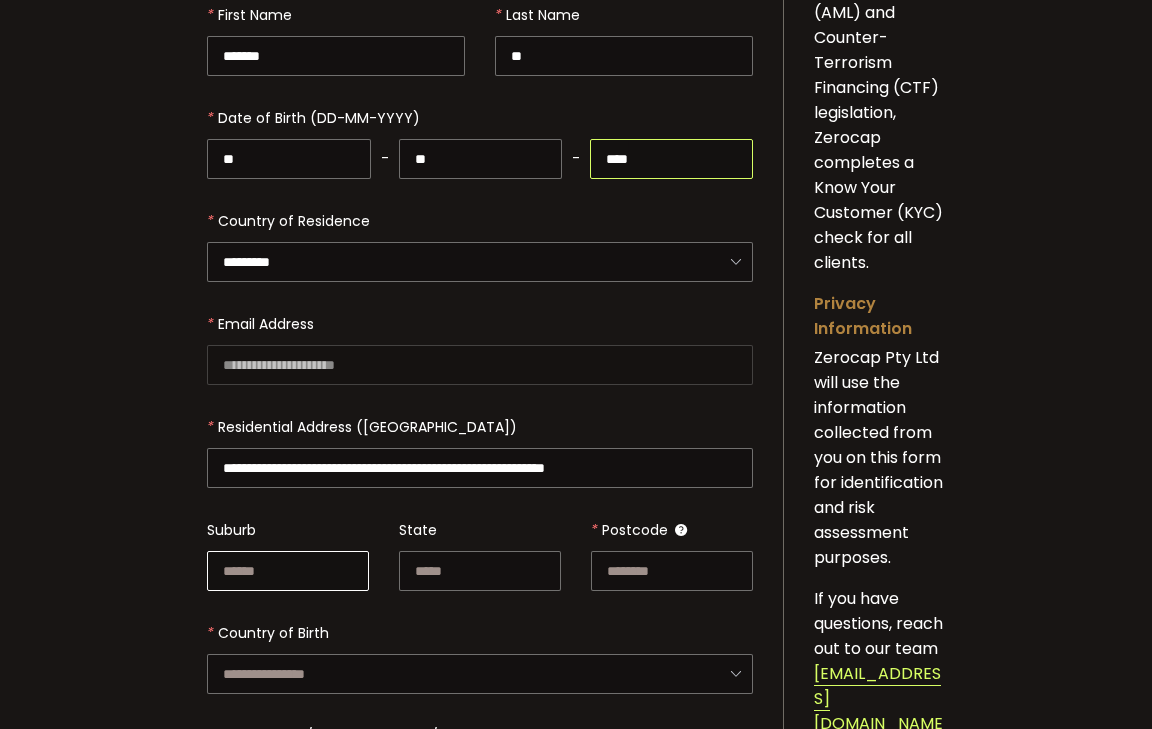 type on "****" 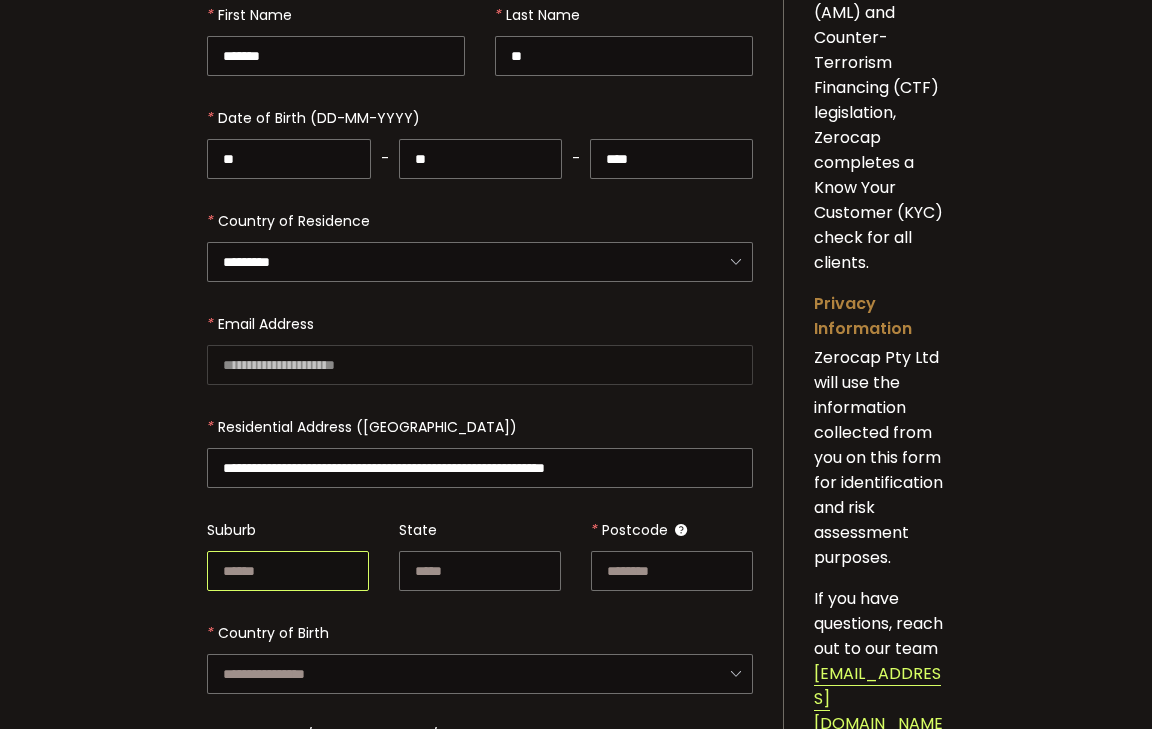 click at bounding box center [288, 571] 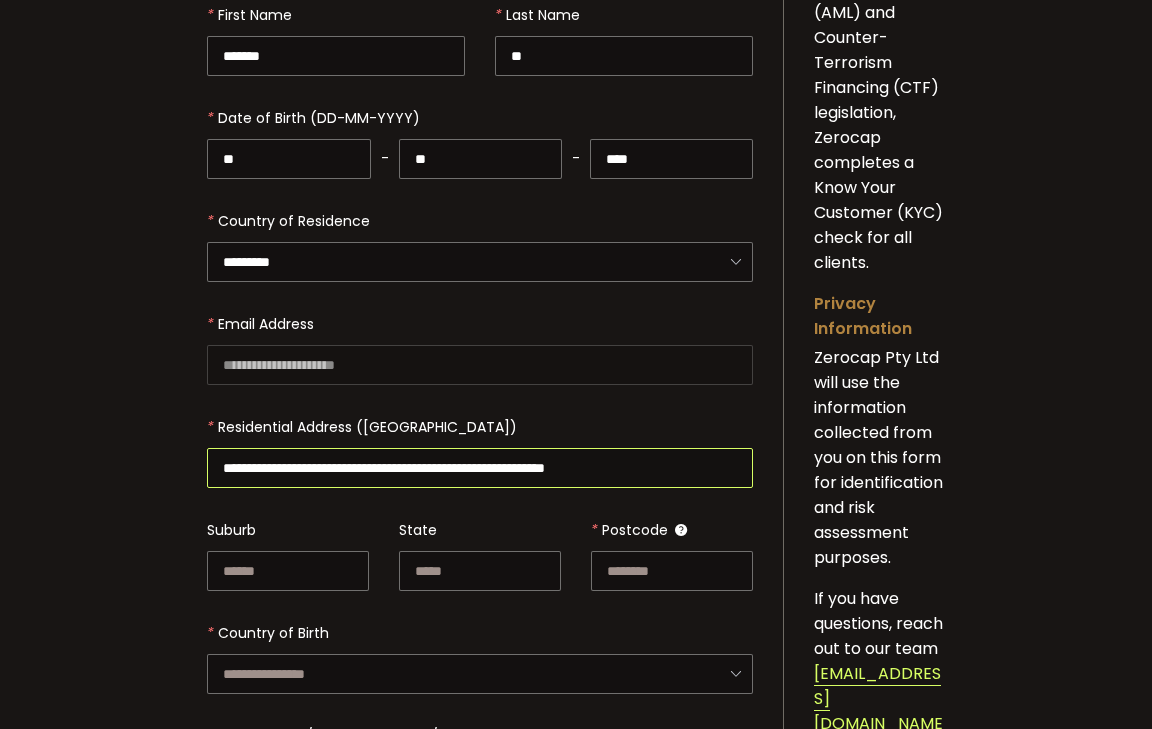 drag, startPoint x: 588, startPoint y: 458, endPoint x: 681, endPoint y: 458, distance: 93 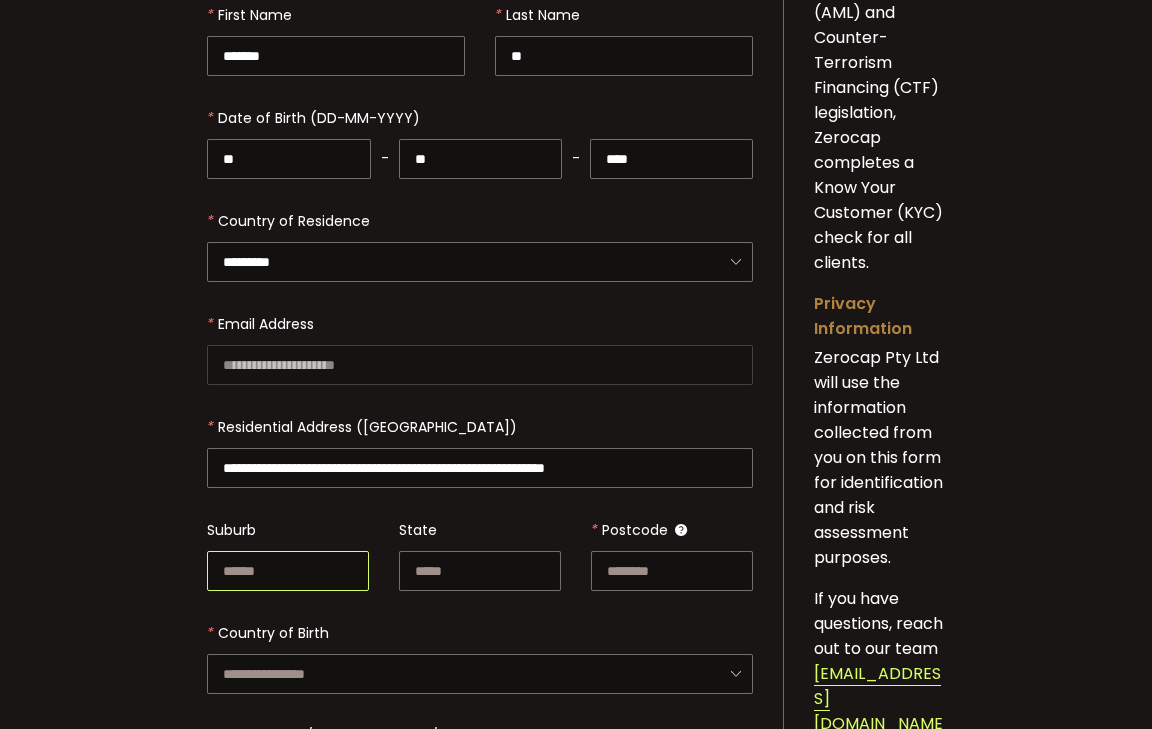 click at bounding box center (288, 571) 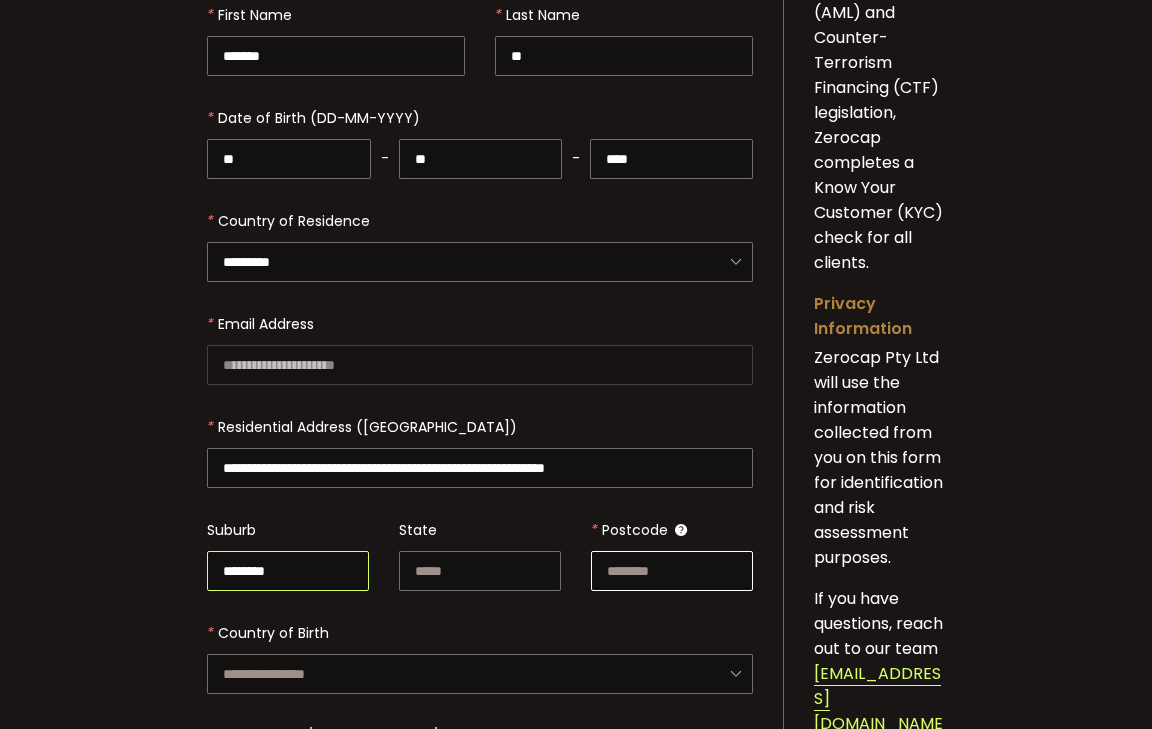 type on "********" 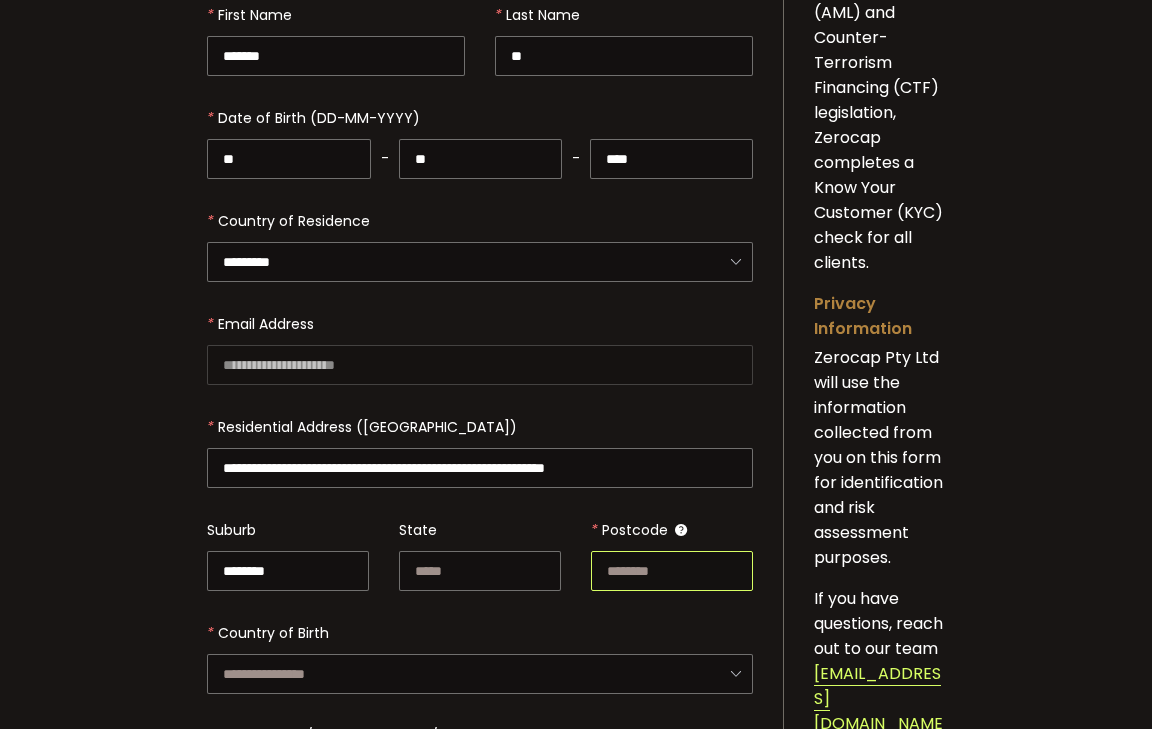 click at bounding box center (672, 571) 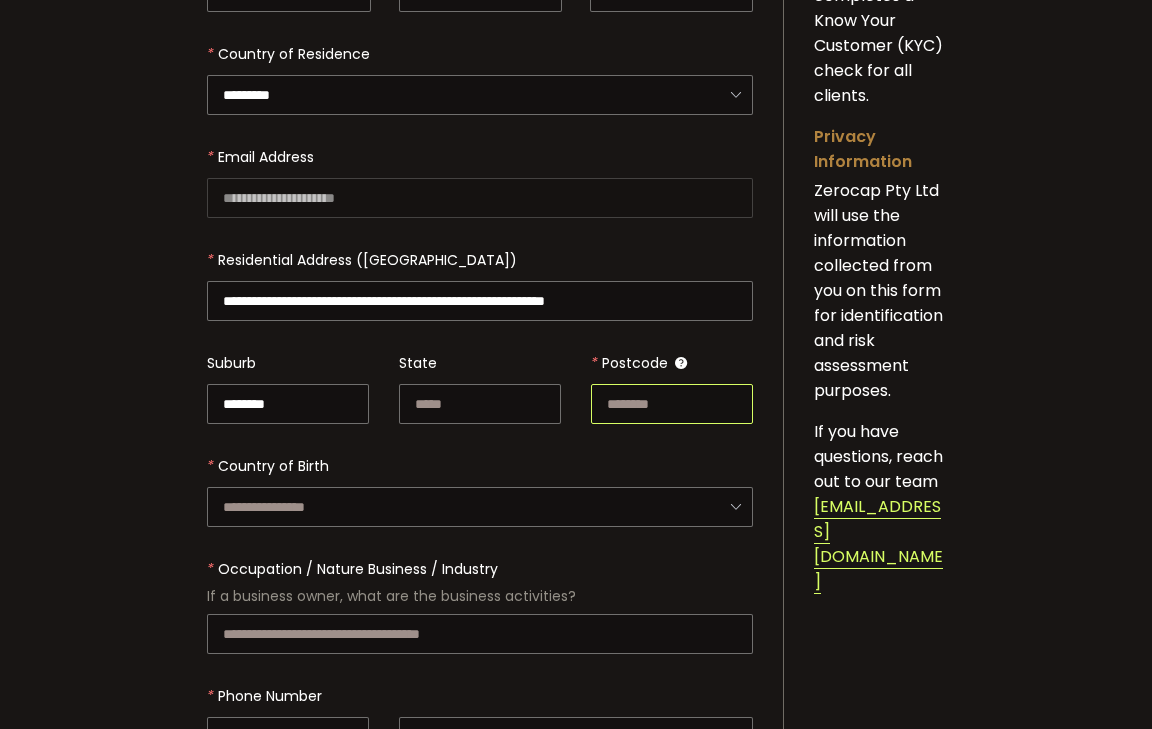 scroll, scrollTop: 470, scrollLeft: 0, axis: vertical 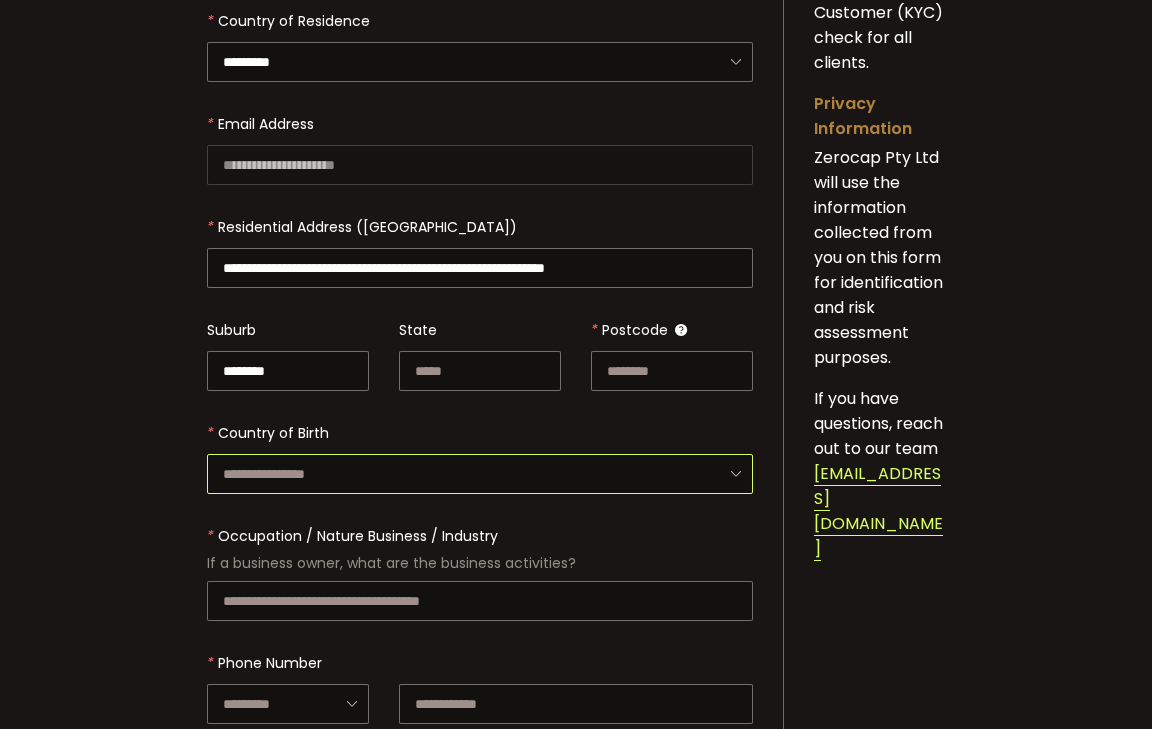 click at bounding box center [480, 474] 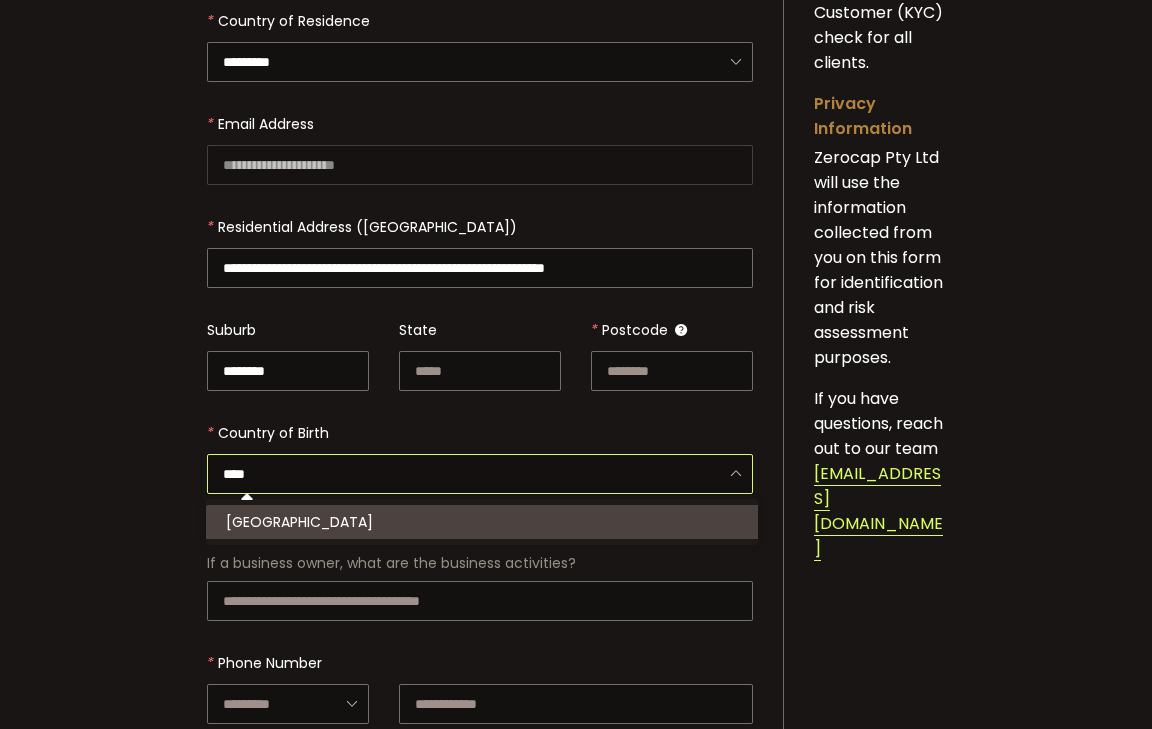 click on "Hong Kong" at bounding box center [485, 522] 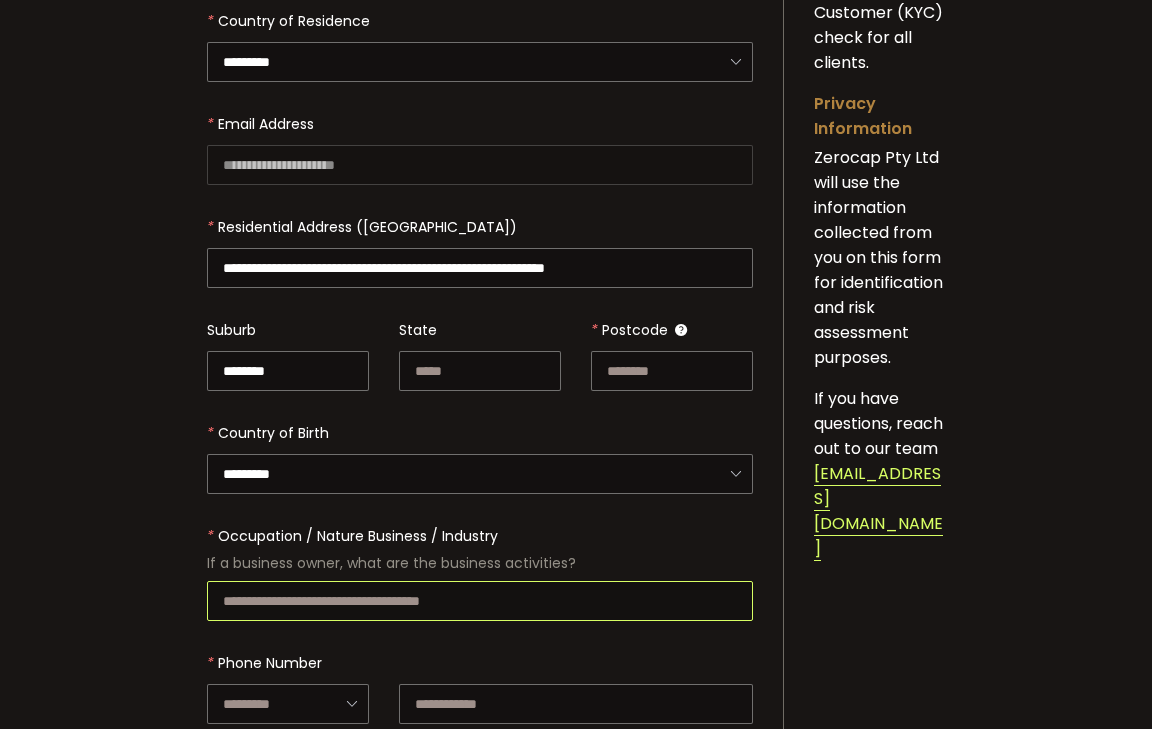 click at bounding box center [480, 601] 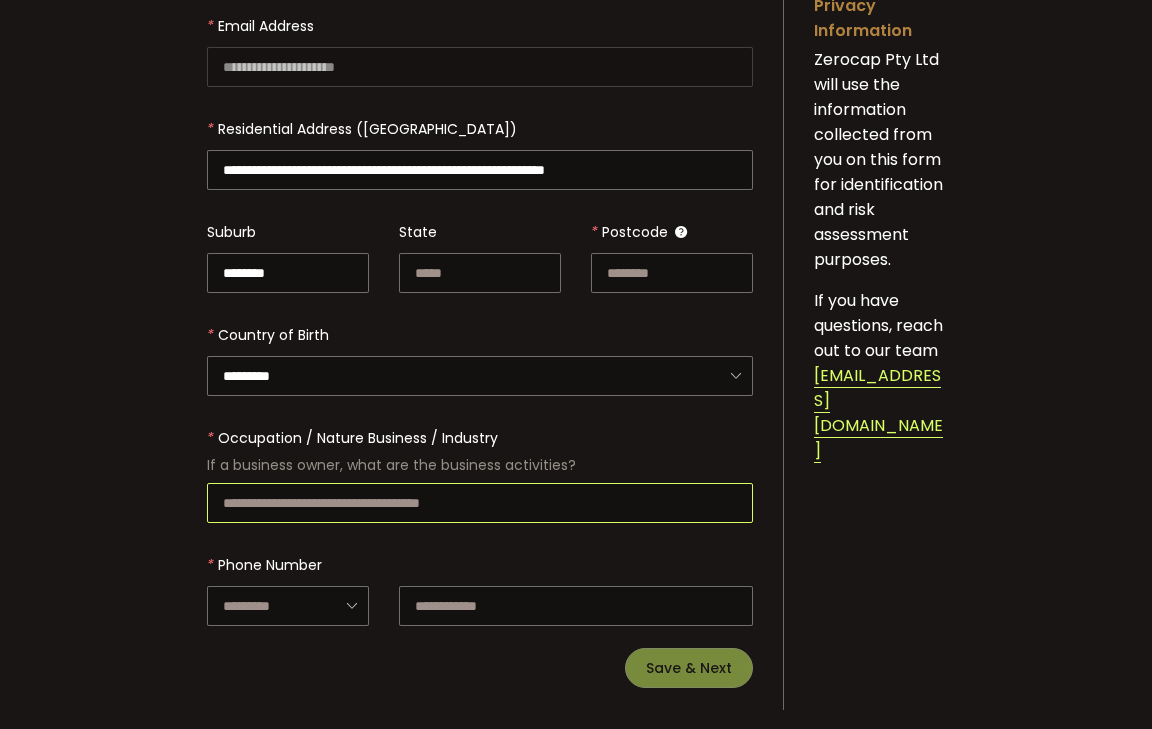 scroll, scrollTop: 570, scrollLeft: 0, axis: vertical 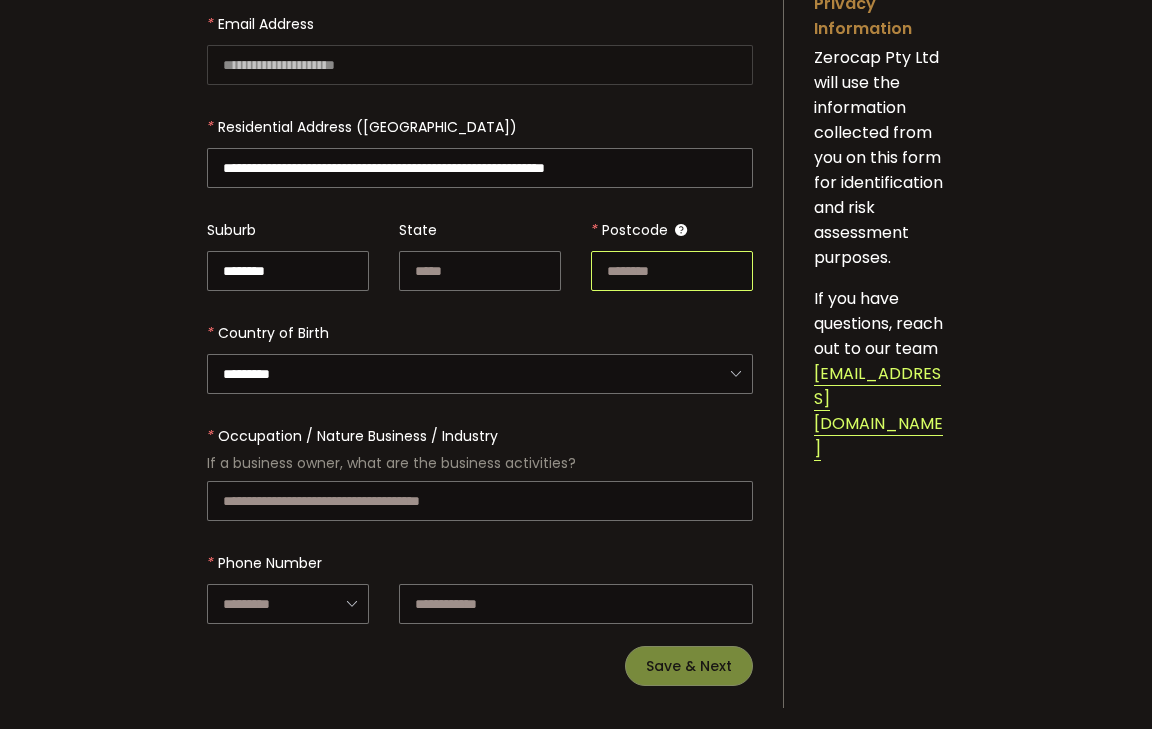click at bounding box center [672, 271] 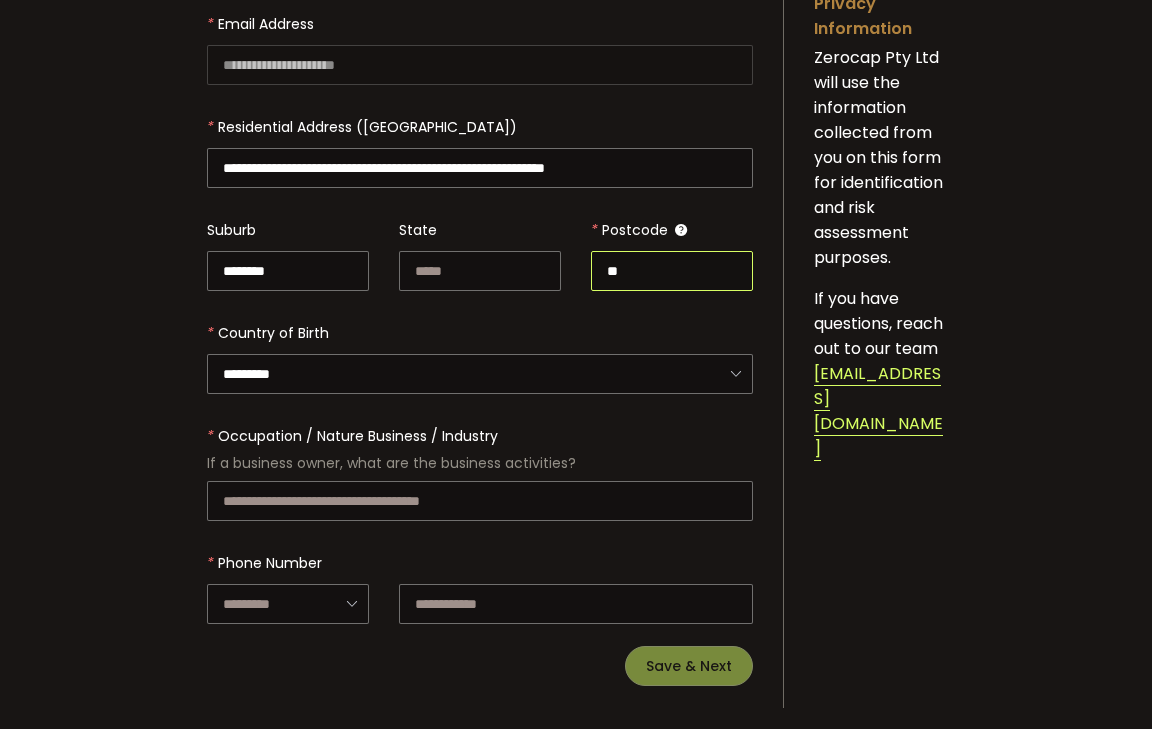 type on "**" 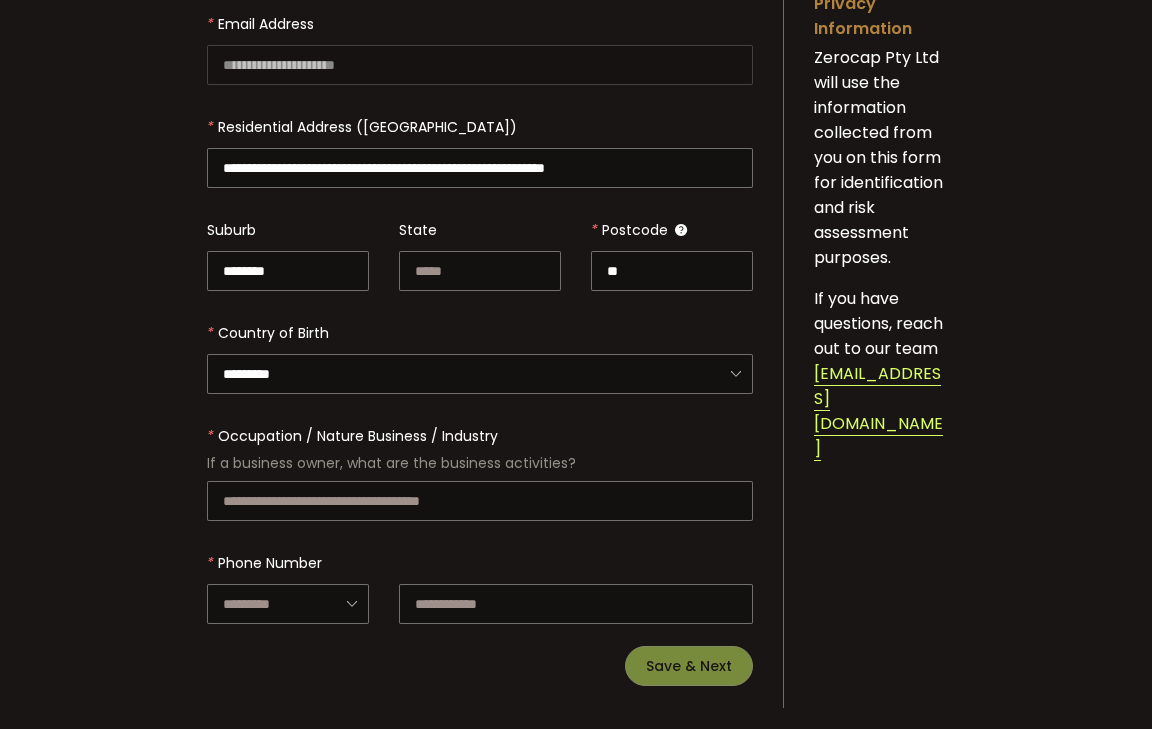 click on "State" at bounding box center (480, 261) 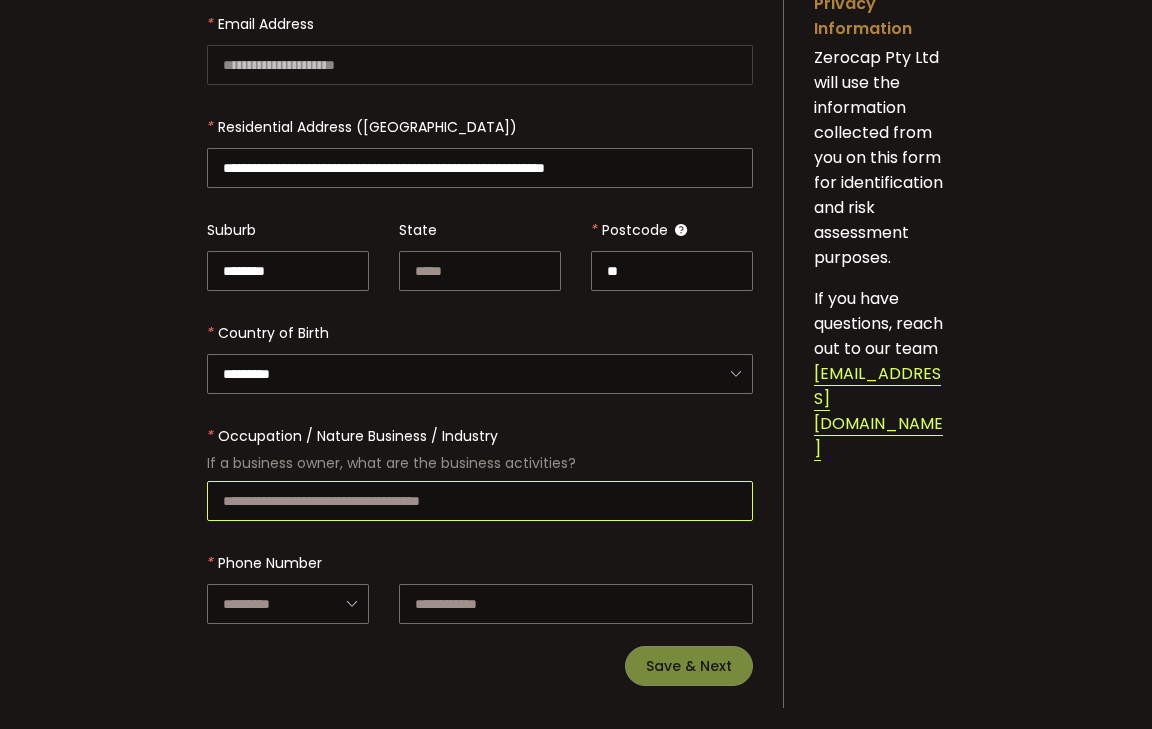 click at bounding box center [480, 501] 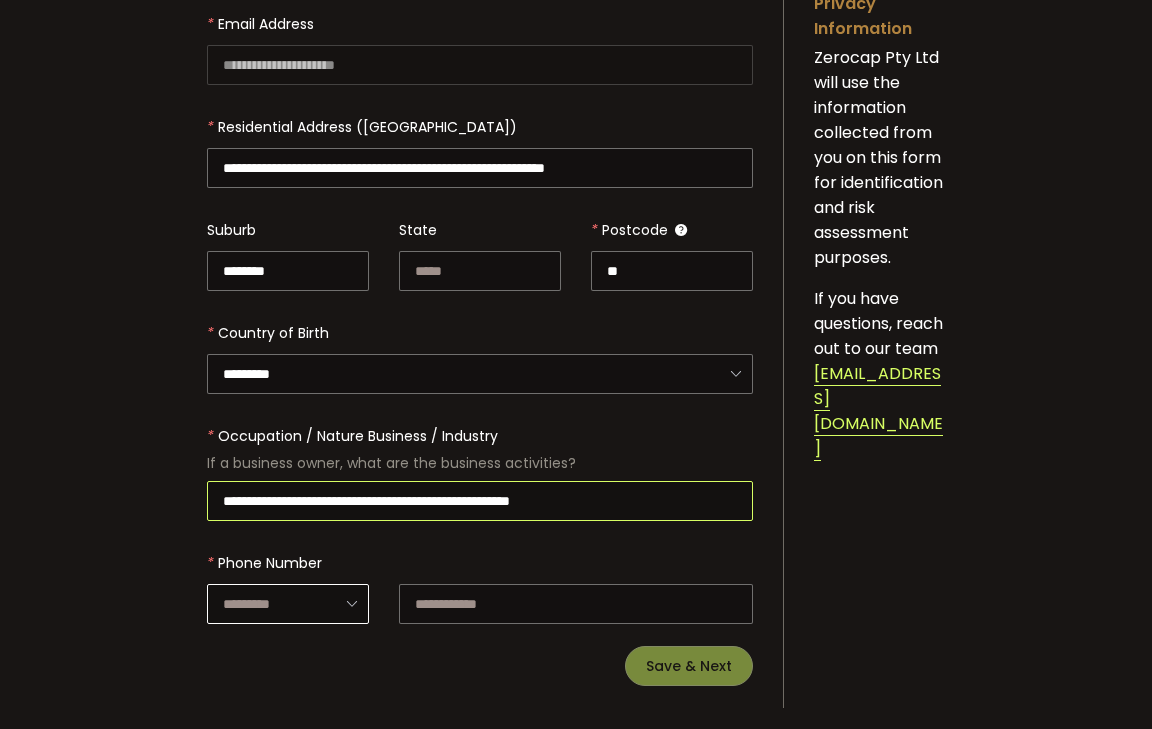 type on "**********" 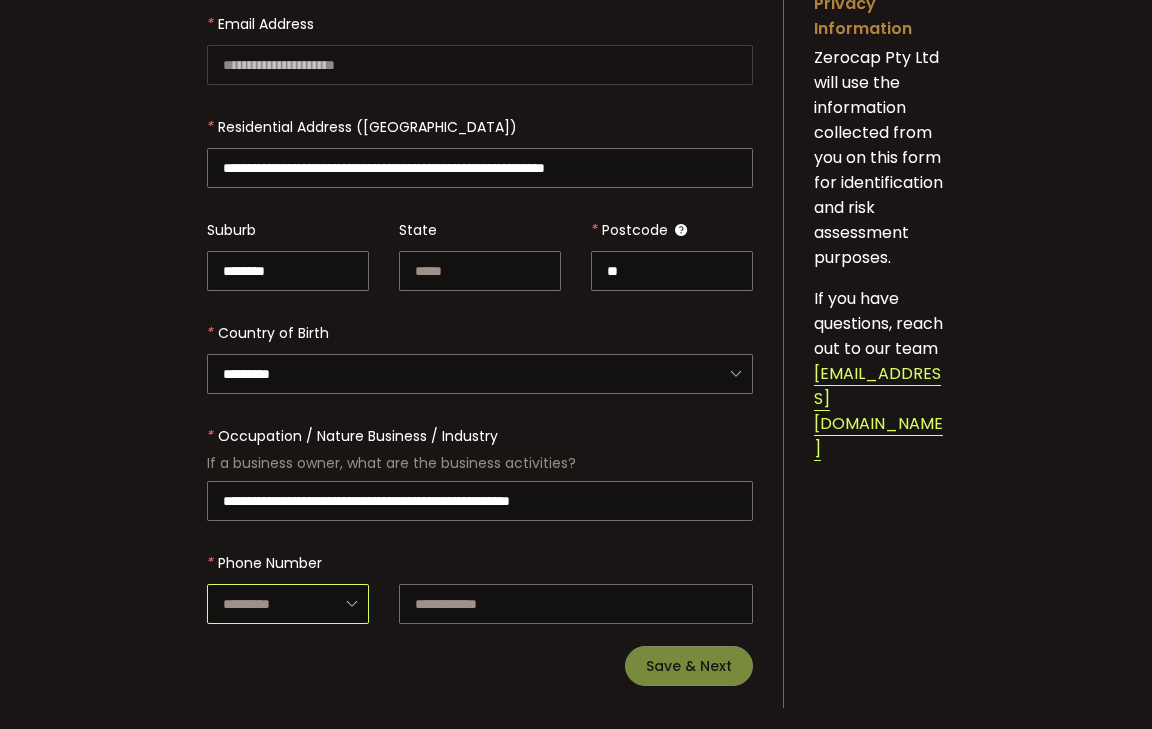 click at bounding box center (288, 604) 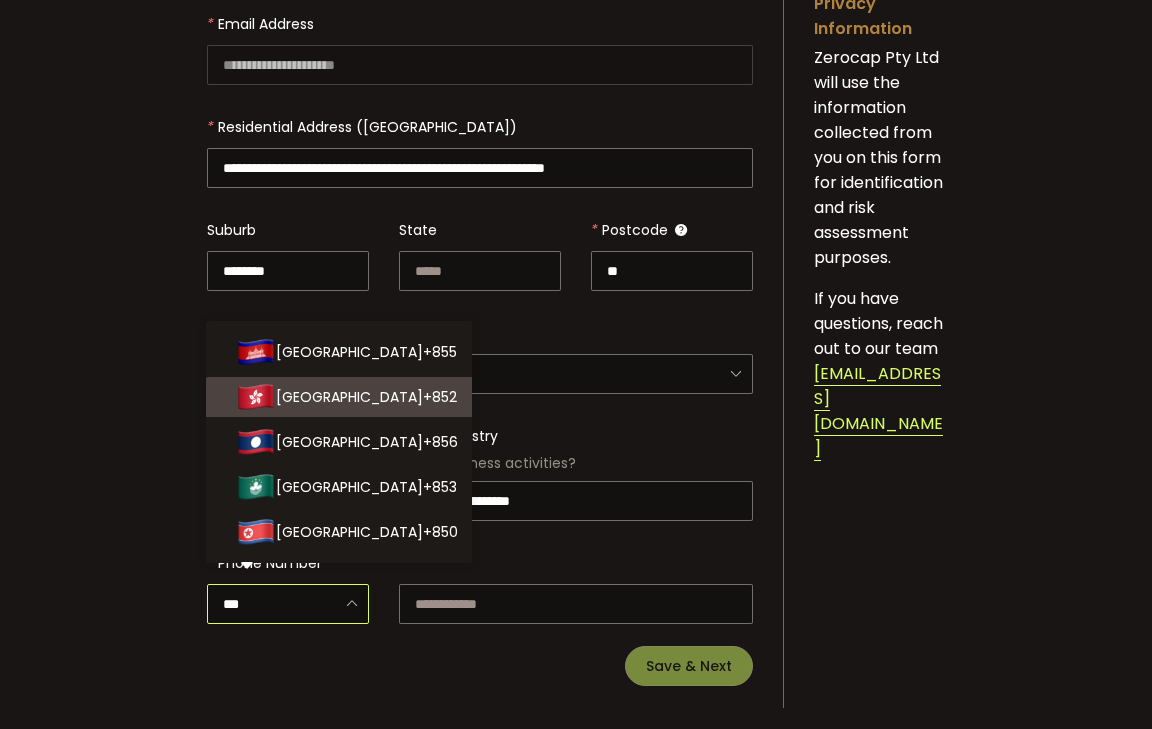 click on "+852" at bounding box center [440, 397] 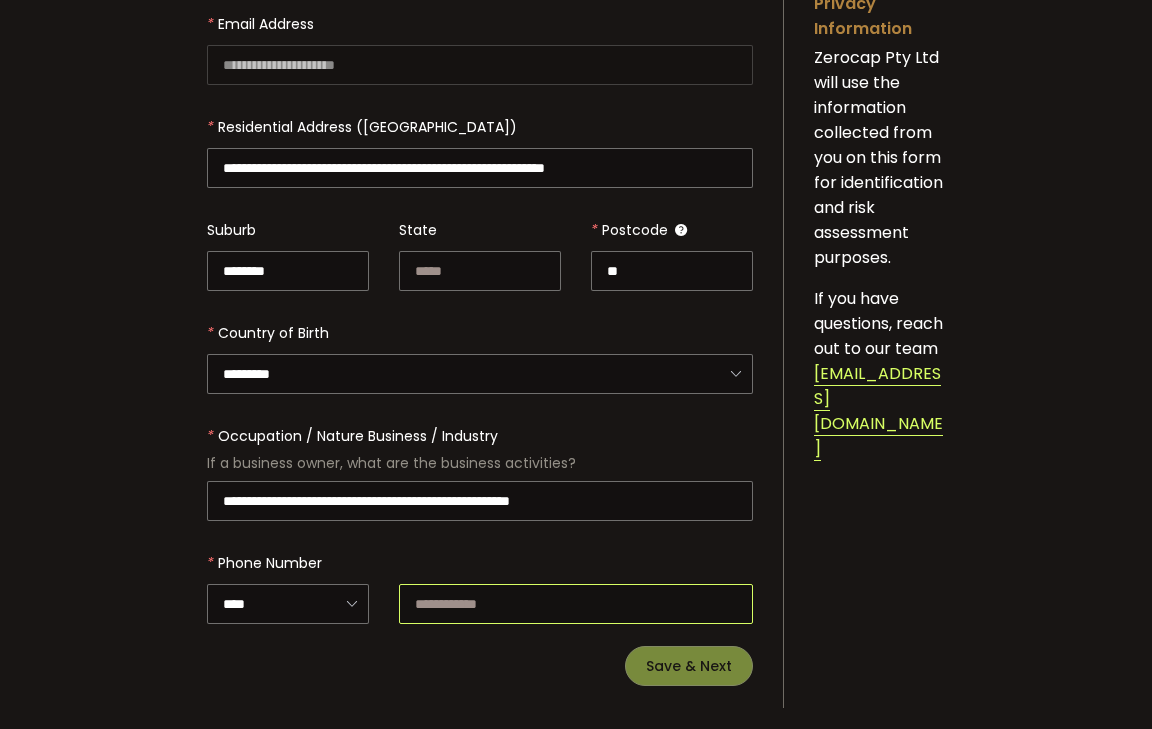 click at bounding box center [576, 604] 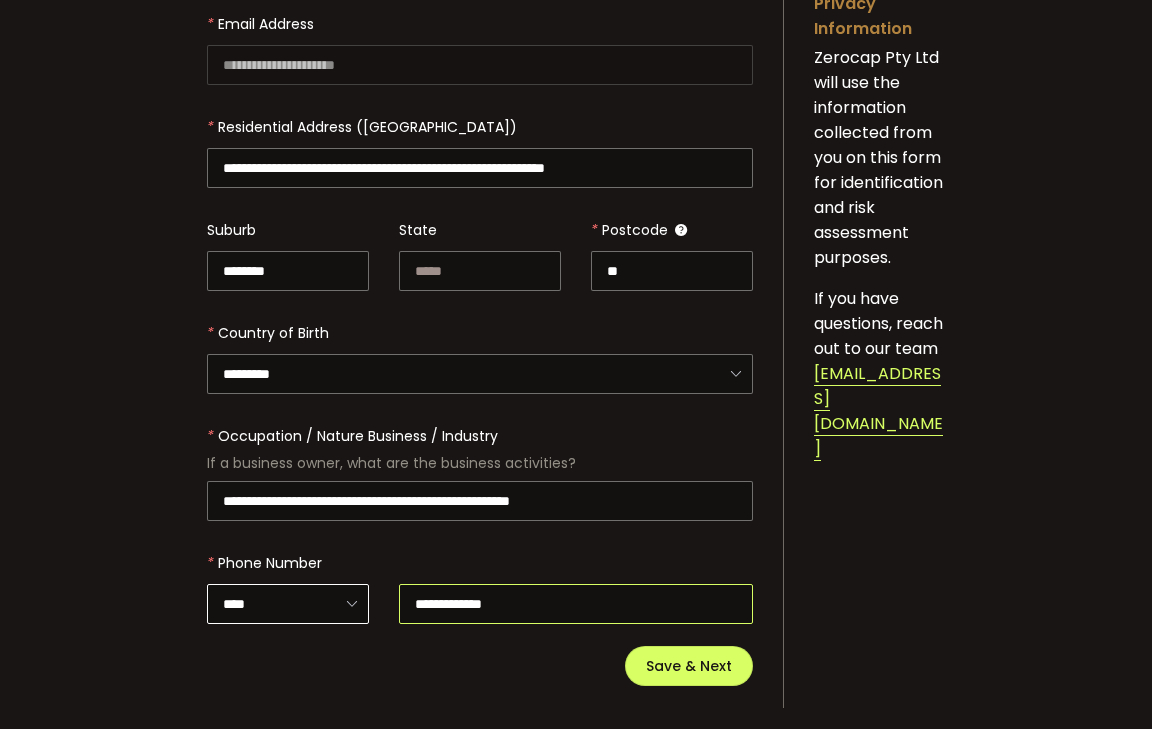 drag, startPoint x: 446, startPoint y: 586, endPoint x: 315, endPoint y: 601, distance: 131.85599 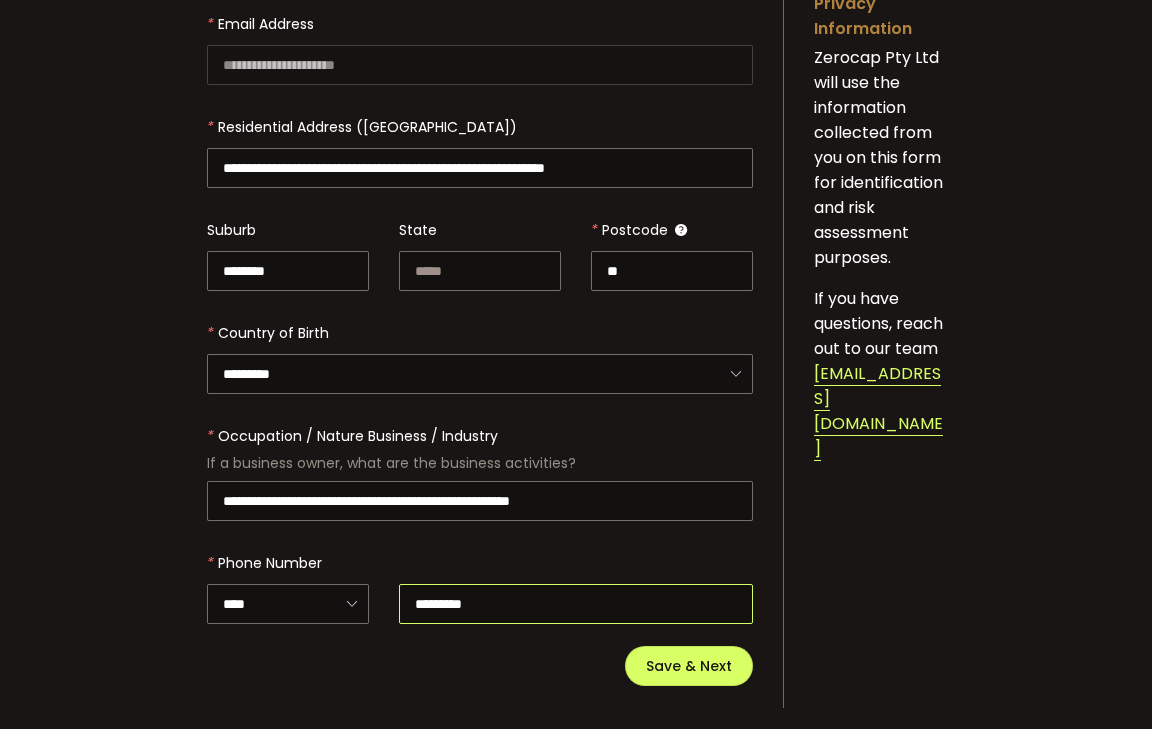 click on "*********" at bounding box center (576, 604) 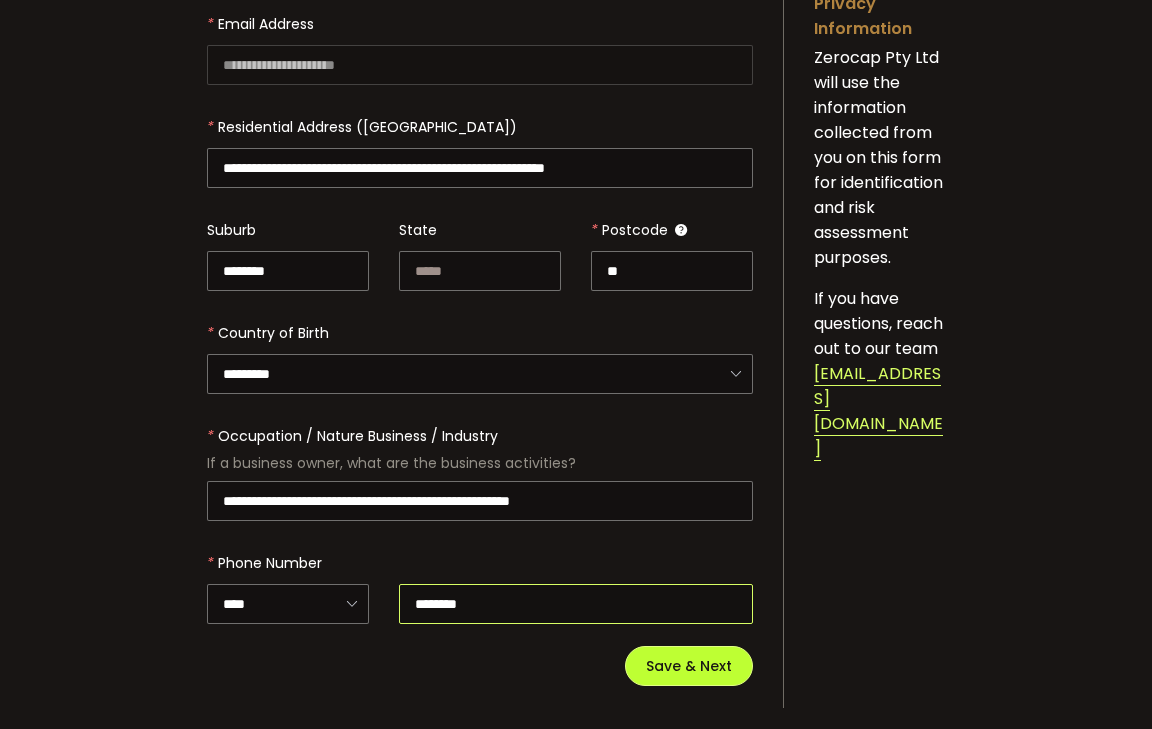 type on "********" 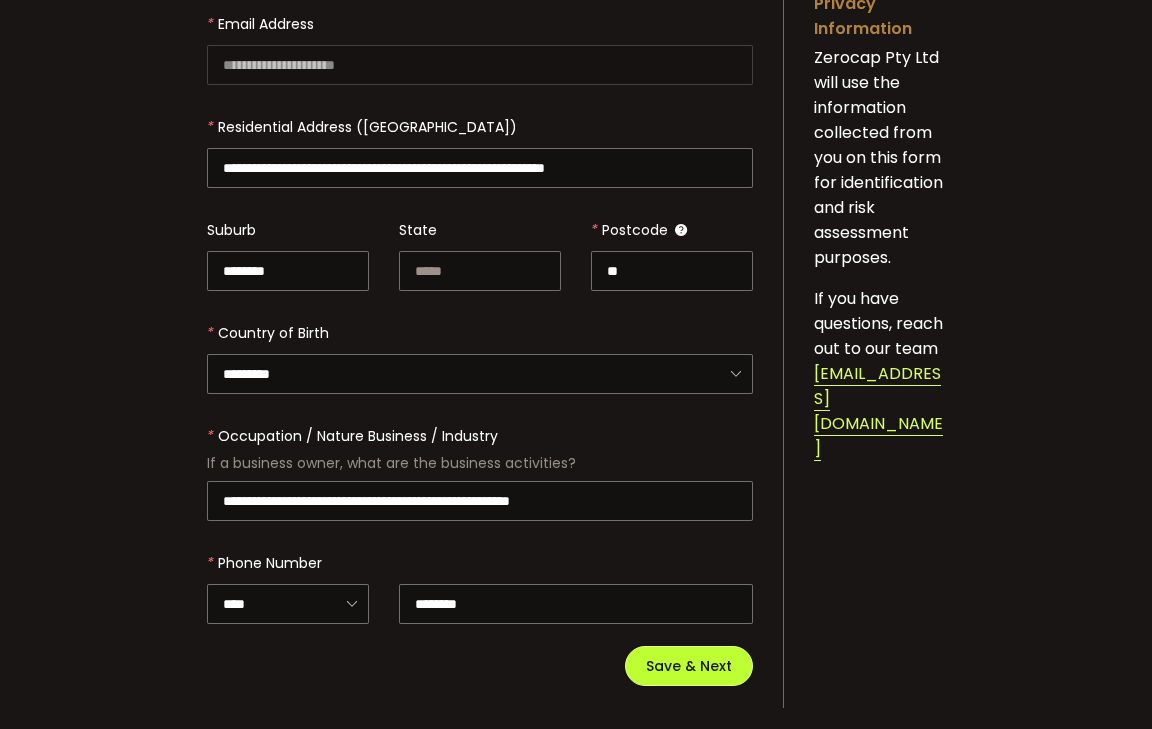 click on "Save & Next" at bounding box center (689, 666) 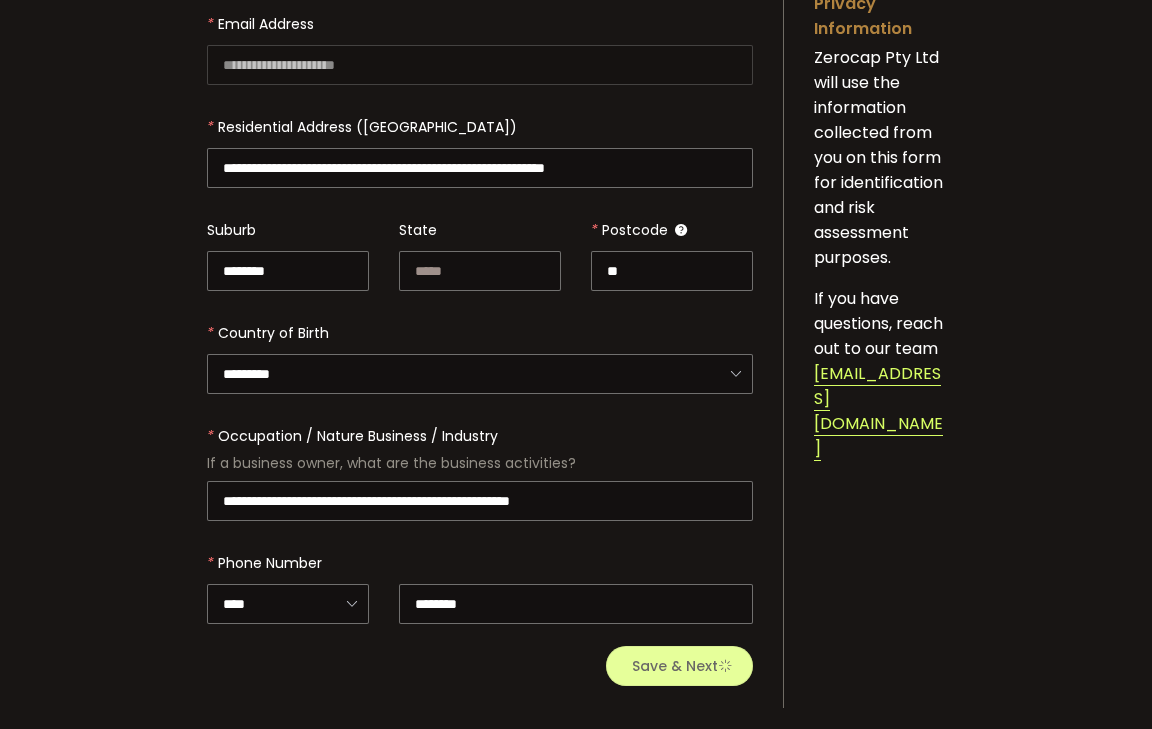 type 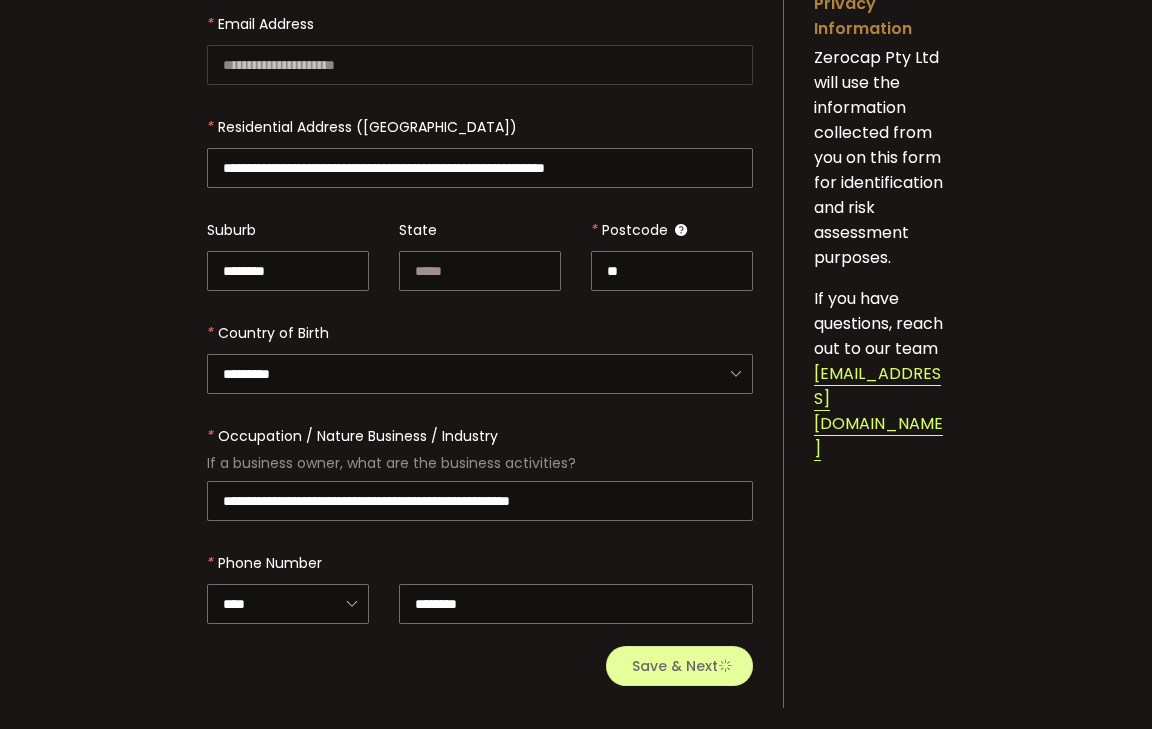 type 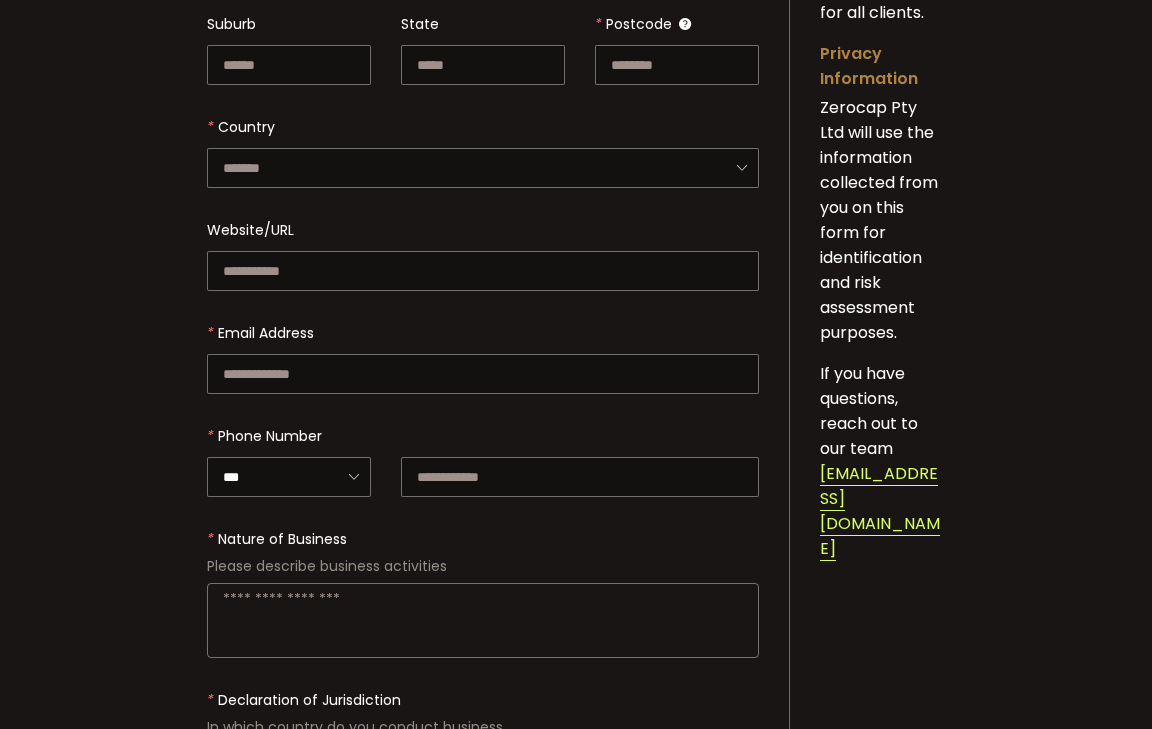 scroll, scrollTop: 0, scrollLeft: 0, axis: both 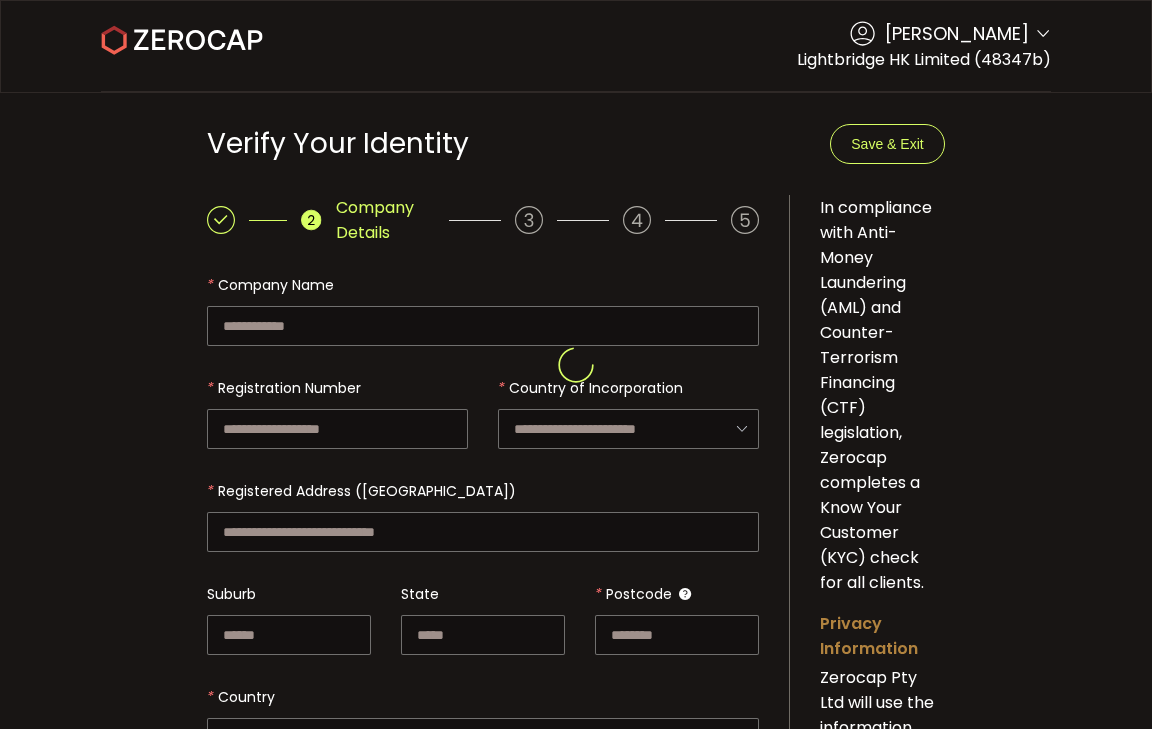 type on "**********" 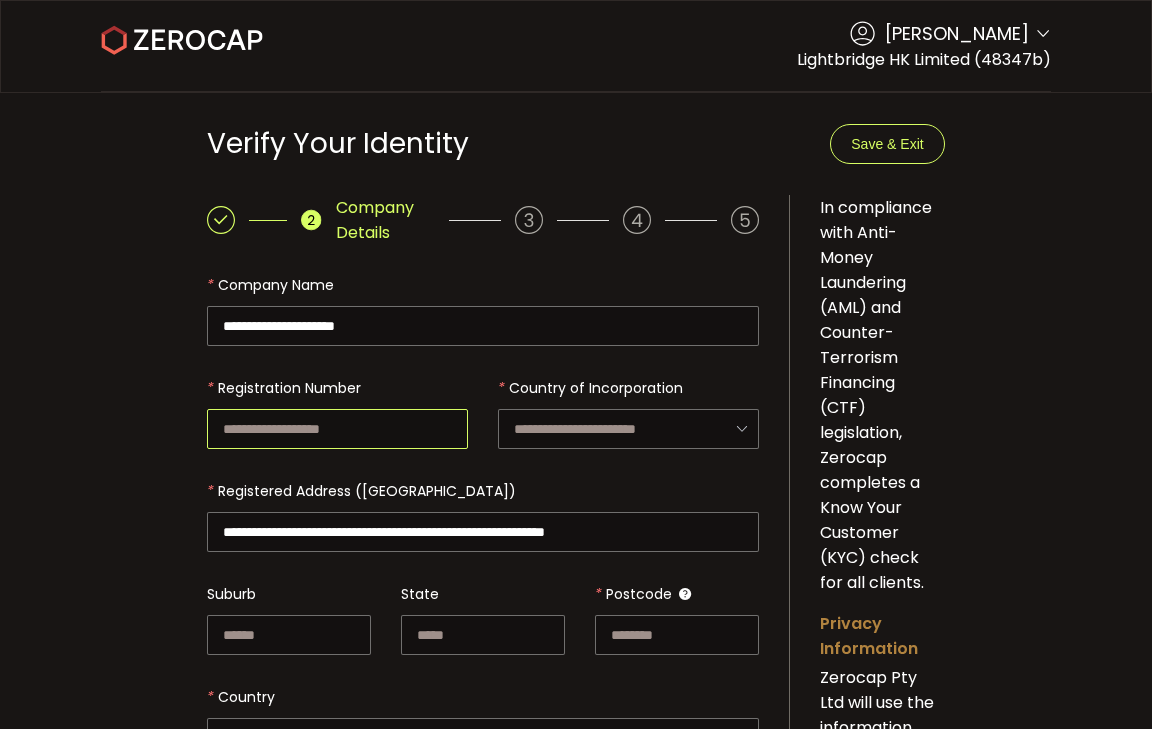 click at bounding box center [337, 429] 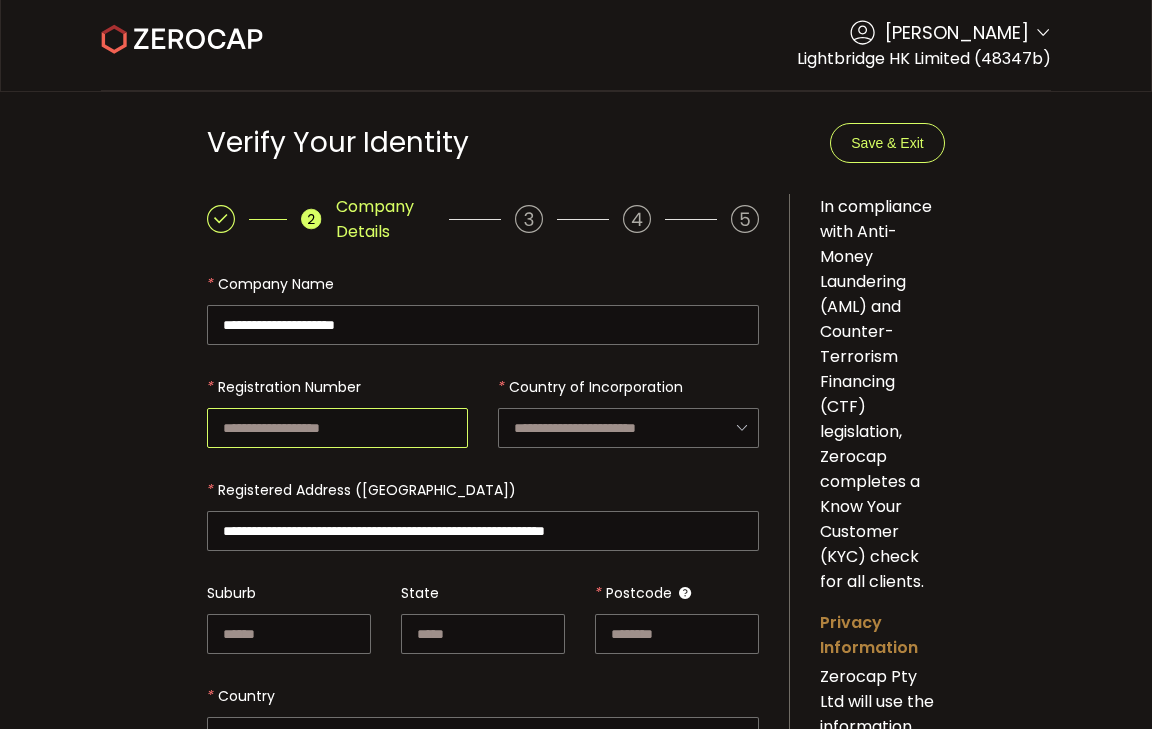 scroll, scrollTop: 0, scrollLeft: 0, axis: both 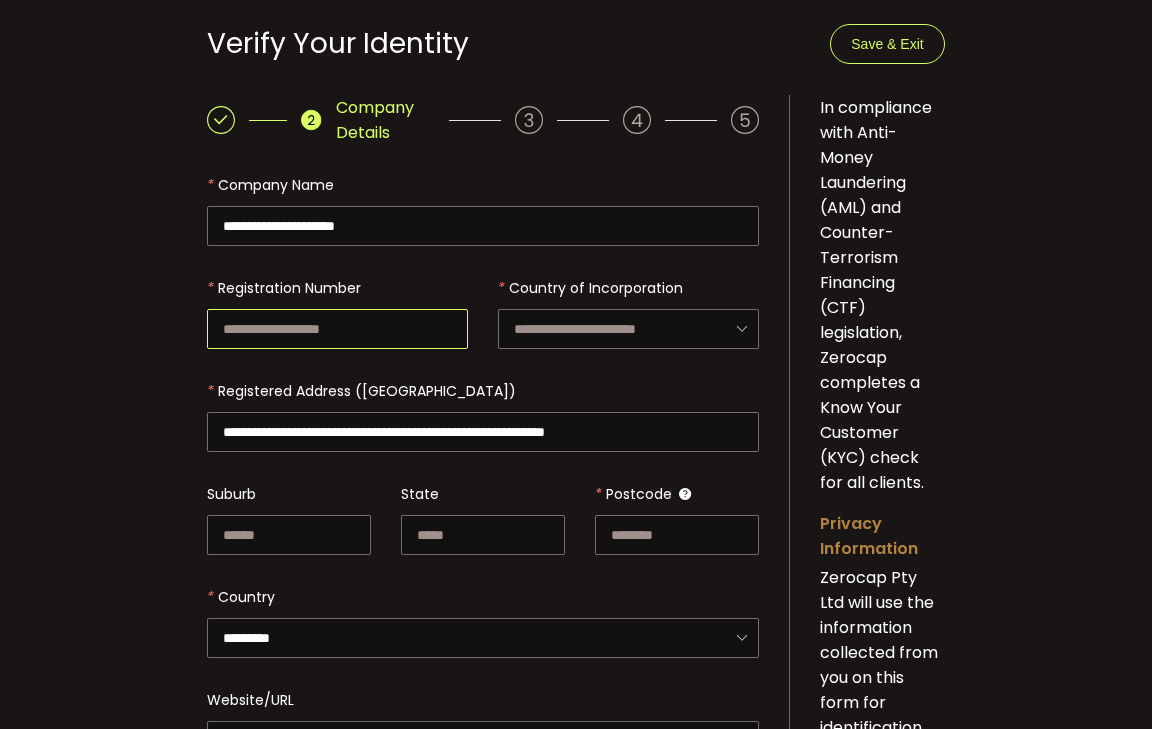 paste on "********" 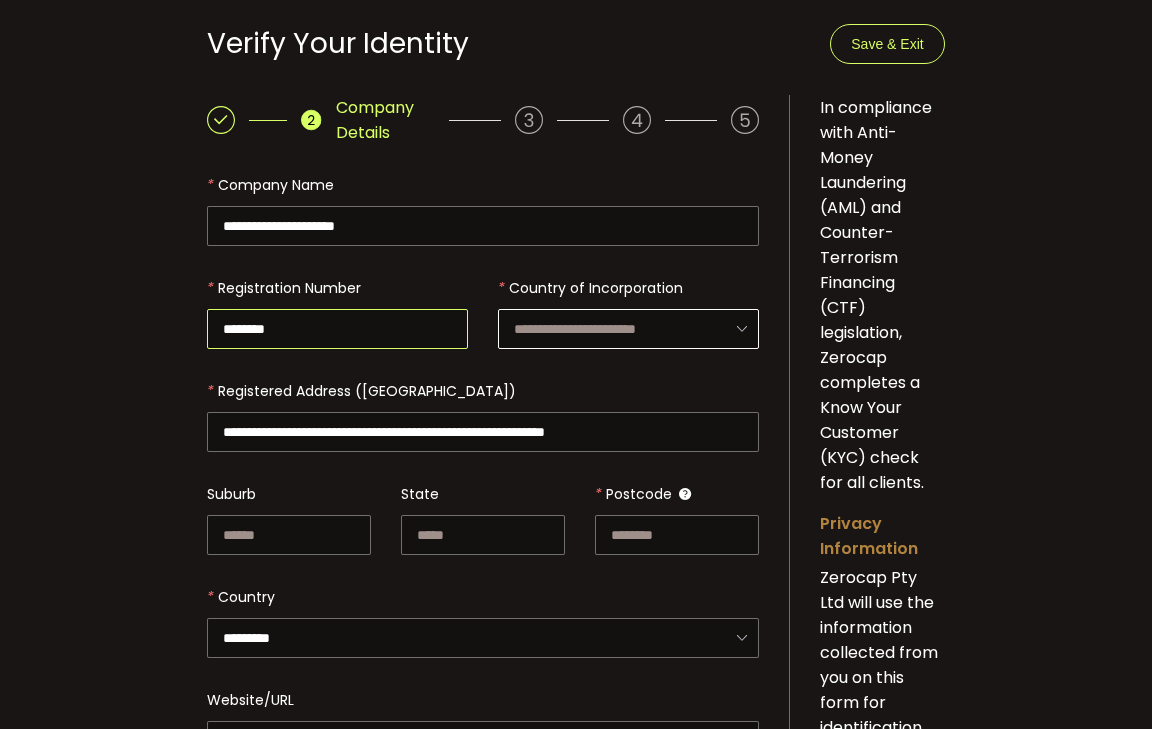 type on "********" 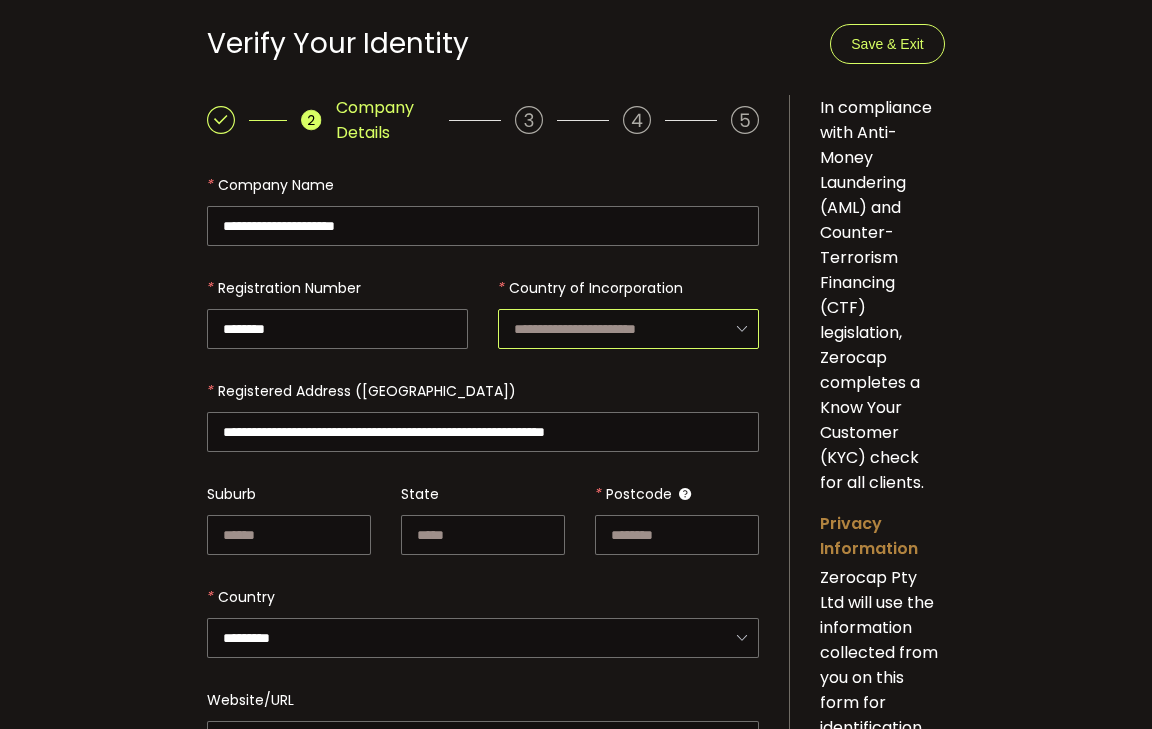 click at bounding box center [628, 329] 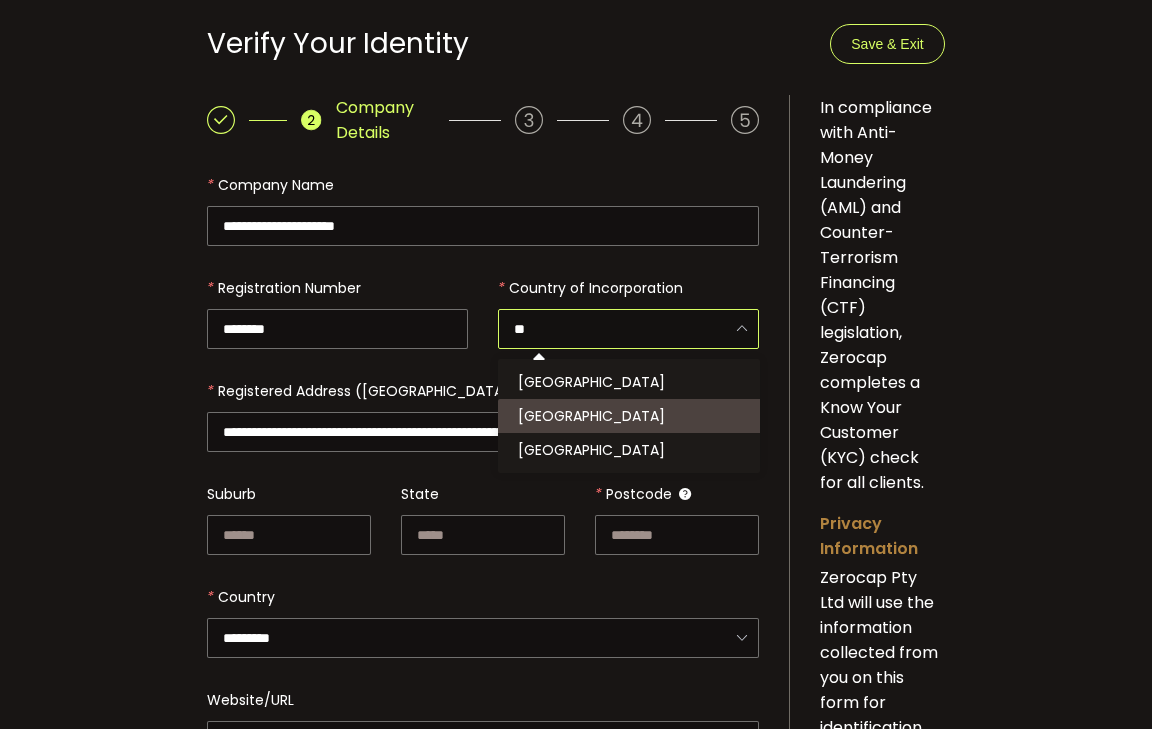 click on "Hong Kong" at bounding box center [632, 416] 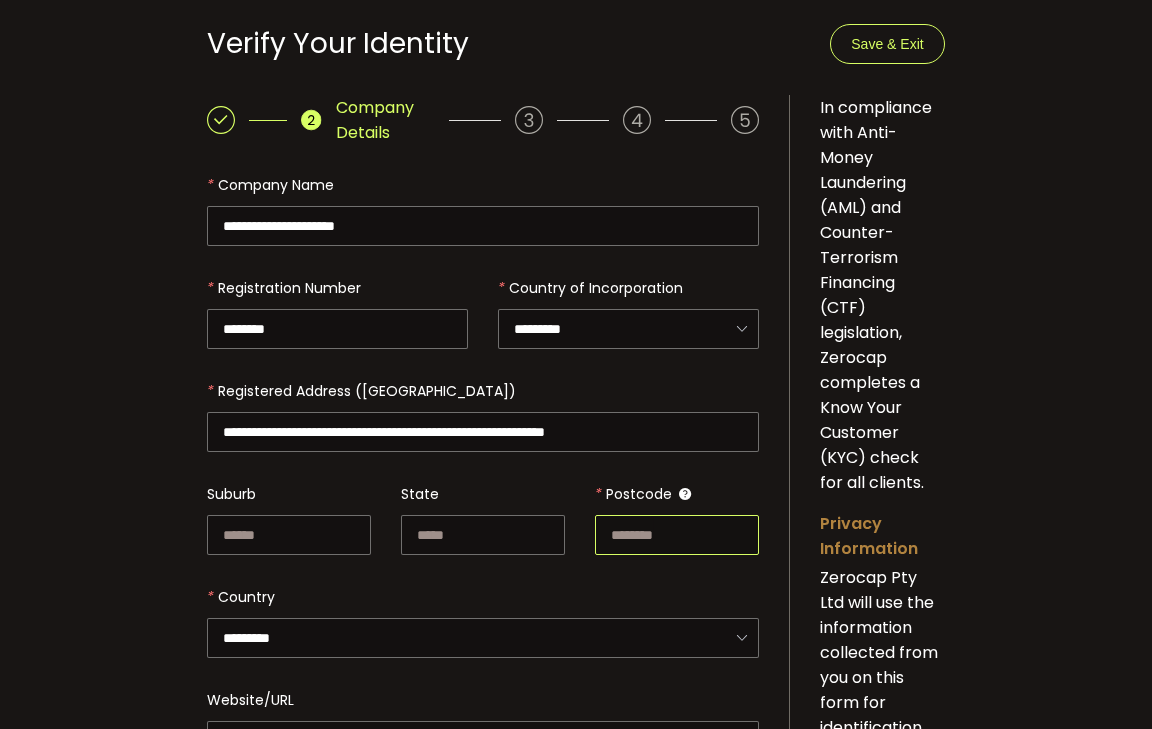 click at bounding box center [677, 535] 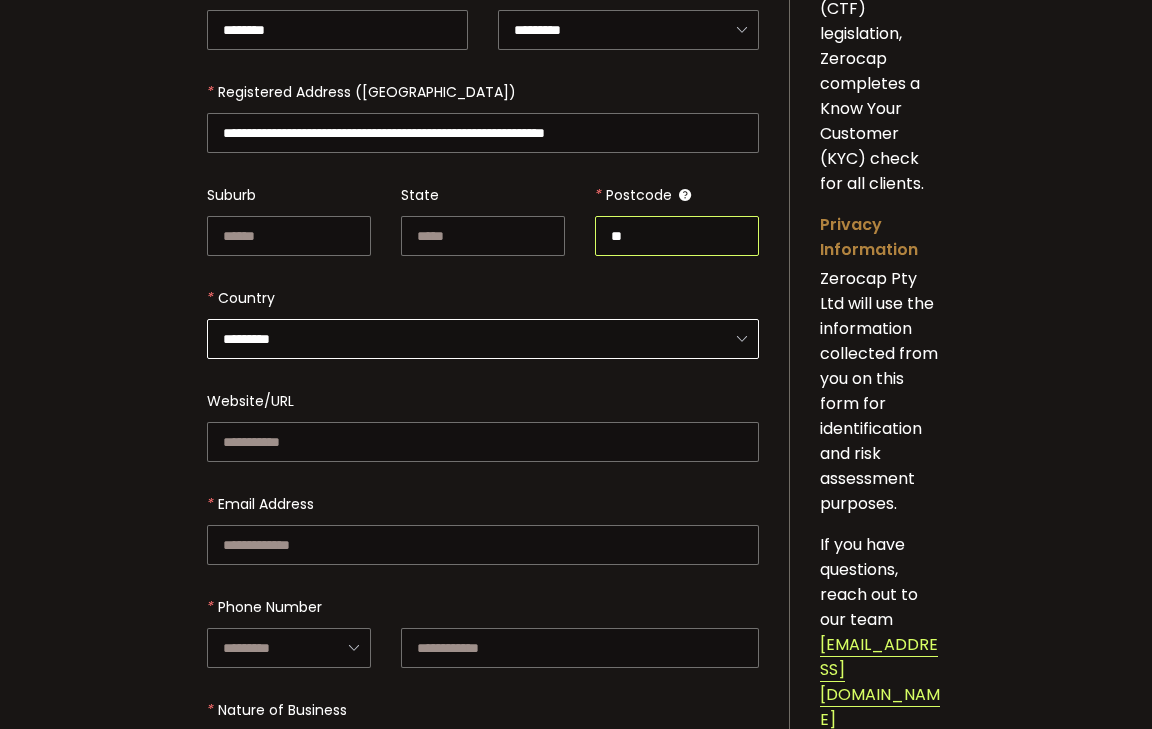 scroll, scrollTop: 400, scrollLeft: 0, axis: vertical 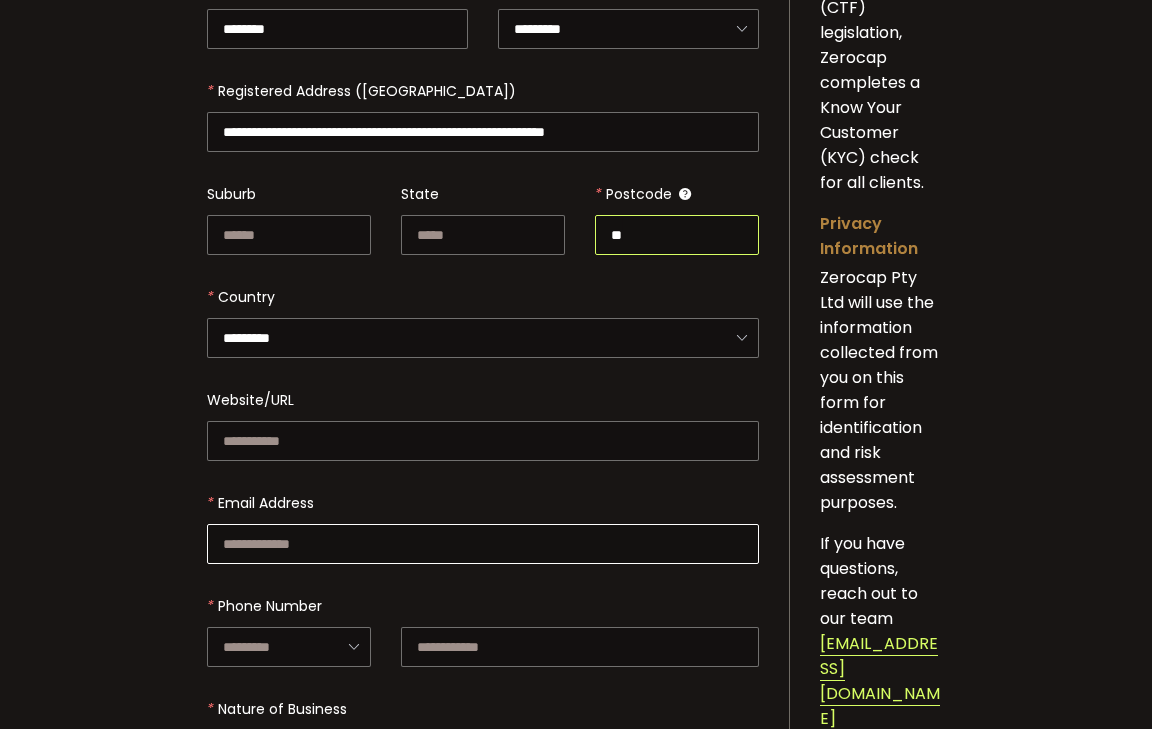type on "**" 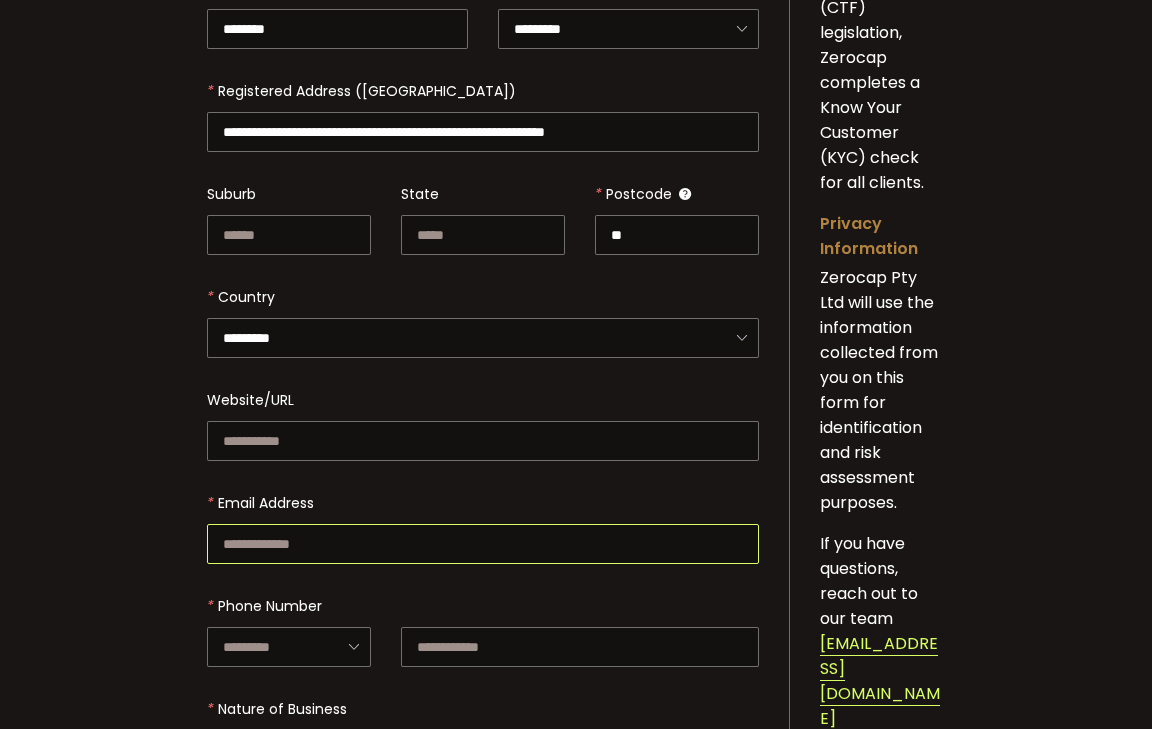 click at bounding box center [483, 544] 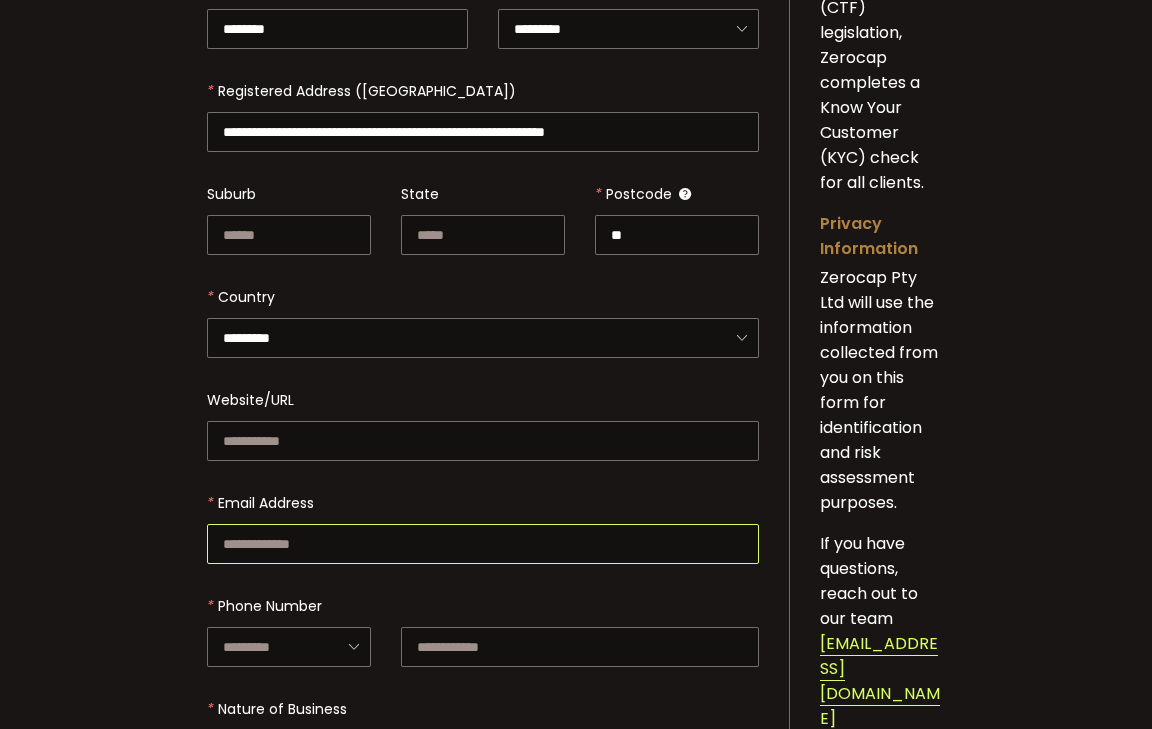 scroll, scrollTop: 500, scrollLeft: 0, axis: vertical 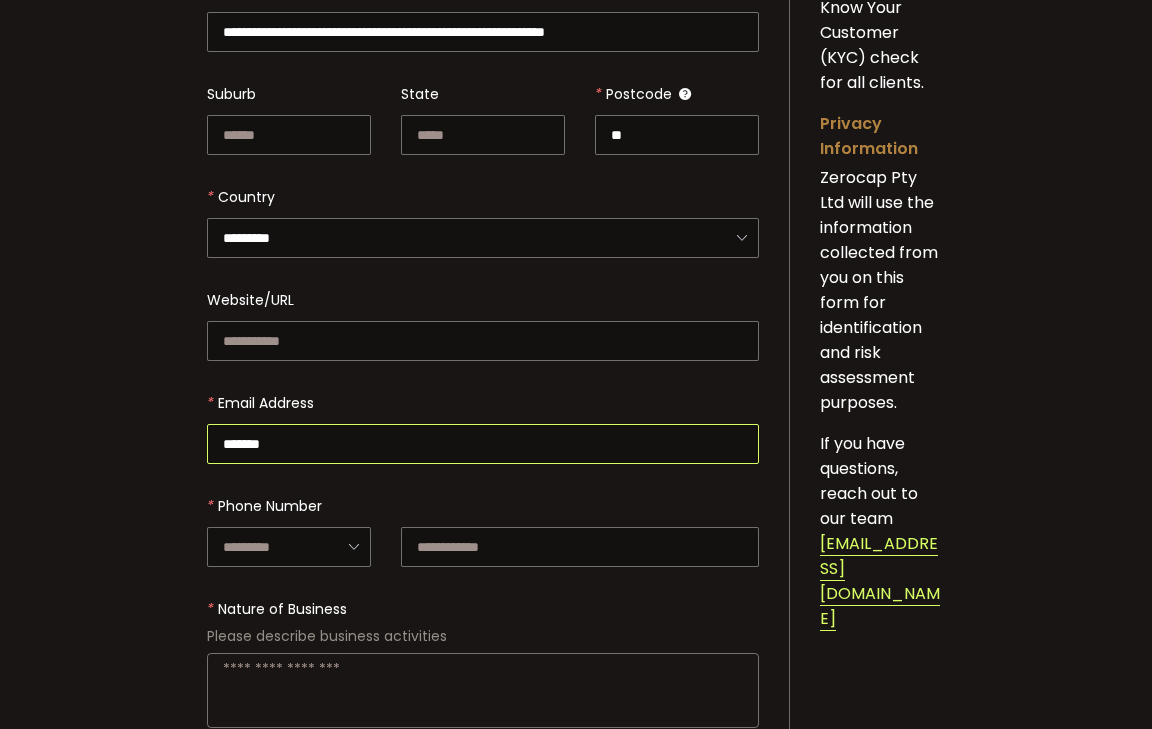 drag, startPoint x: 345, startPoint y: 451, endPoint x: 6, endPoint y: 434, distance: 339.426 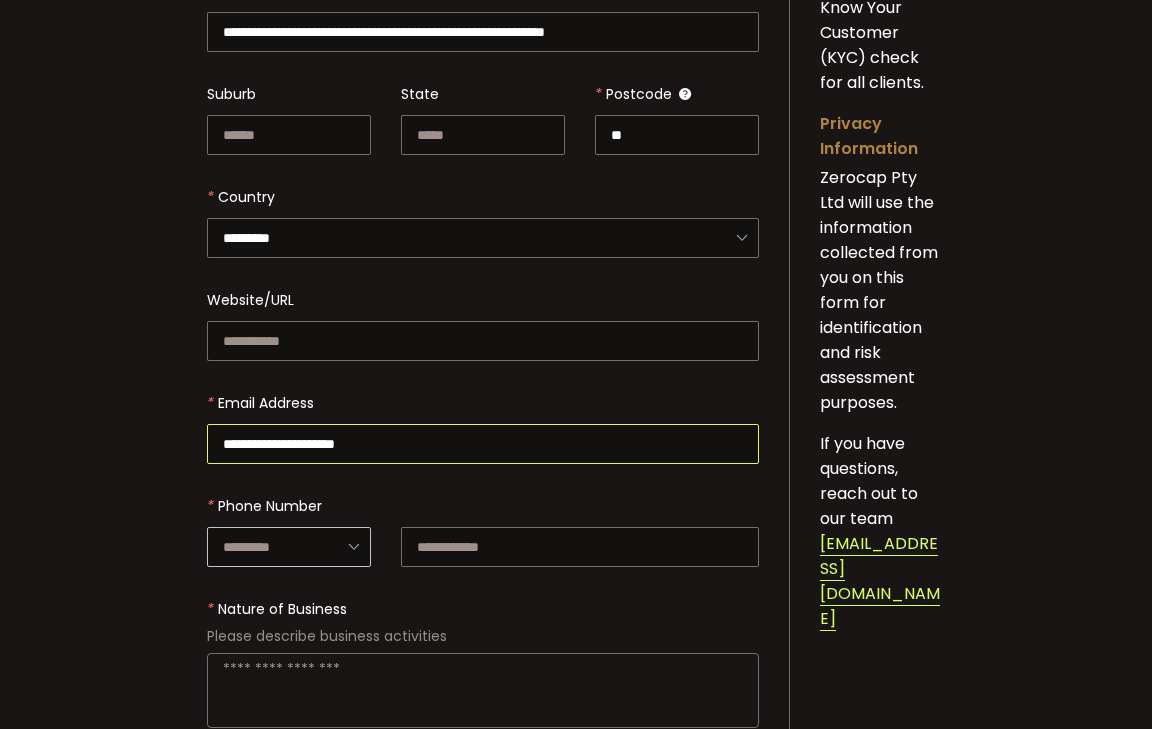 type on "**********" 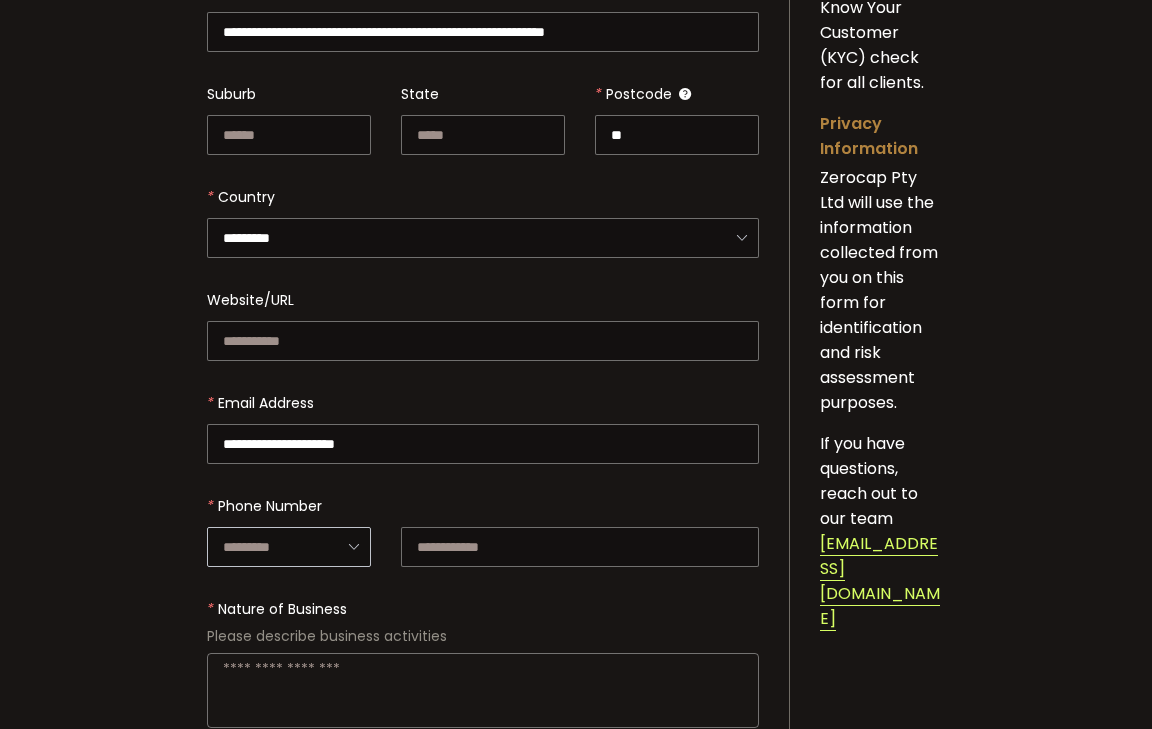 click at bounding box center (353, 546) 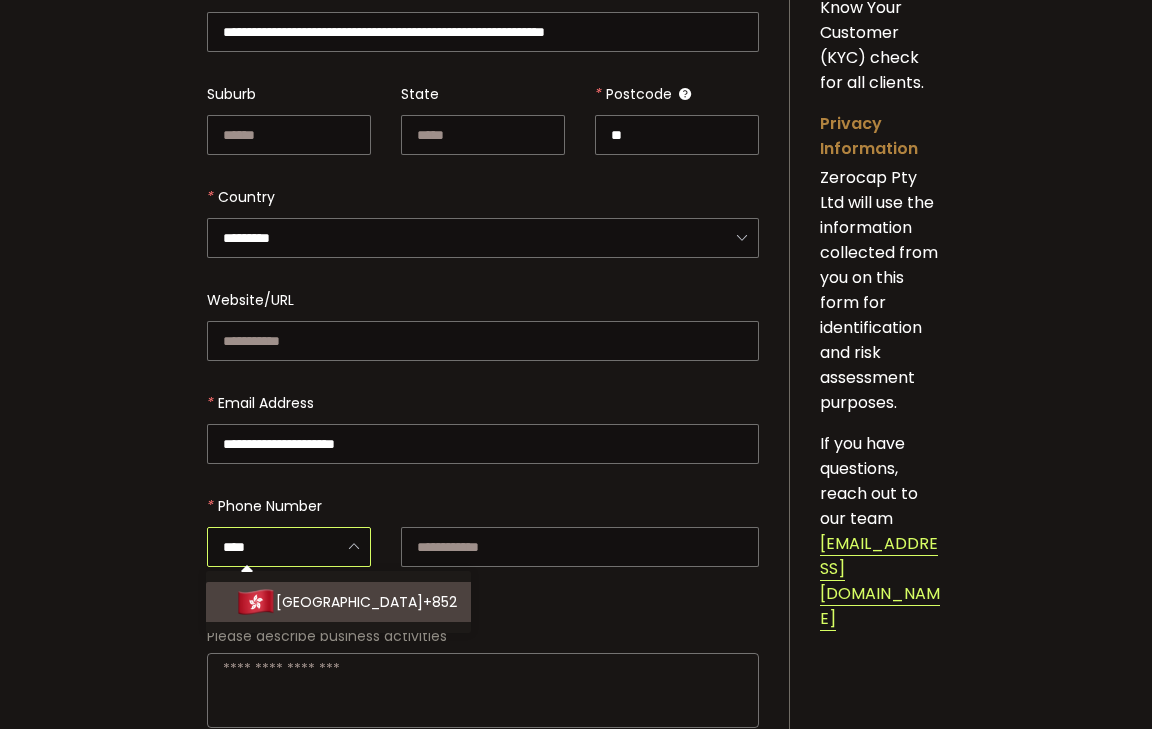type on "****" 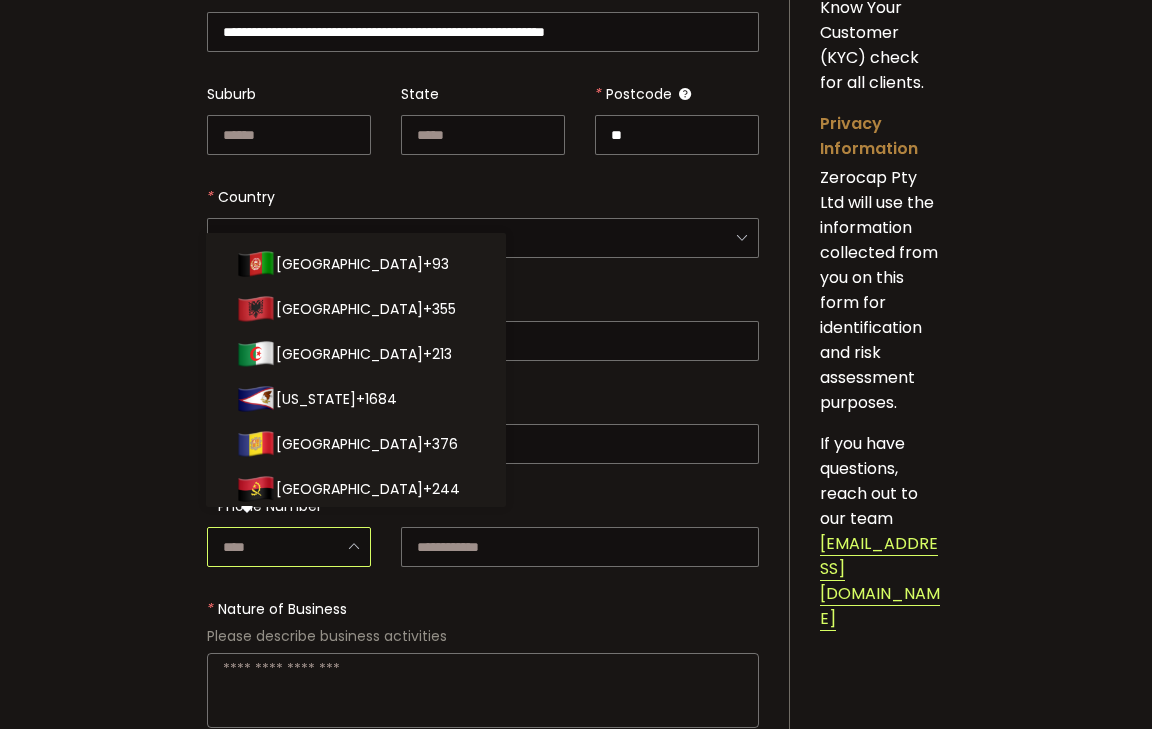 scroll, scrollTop: 3962, scrollLeft: 0, axis: vertical 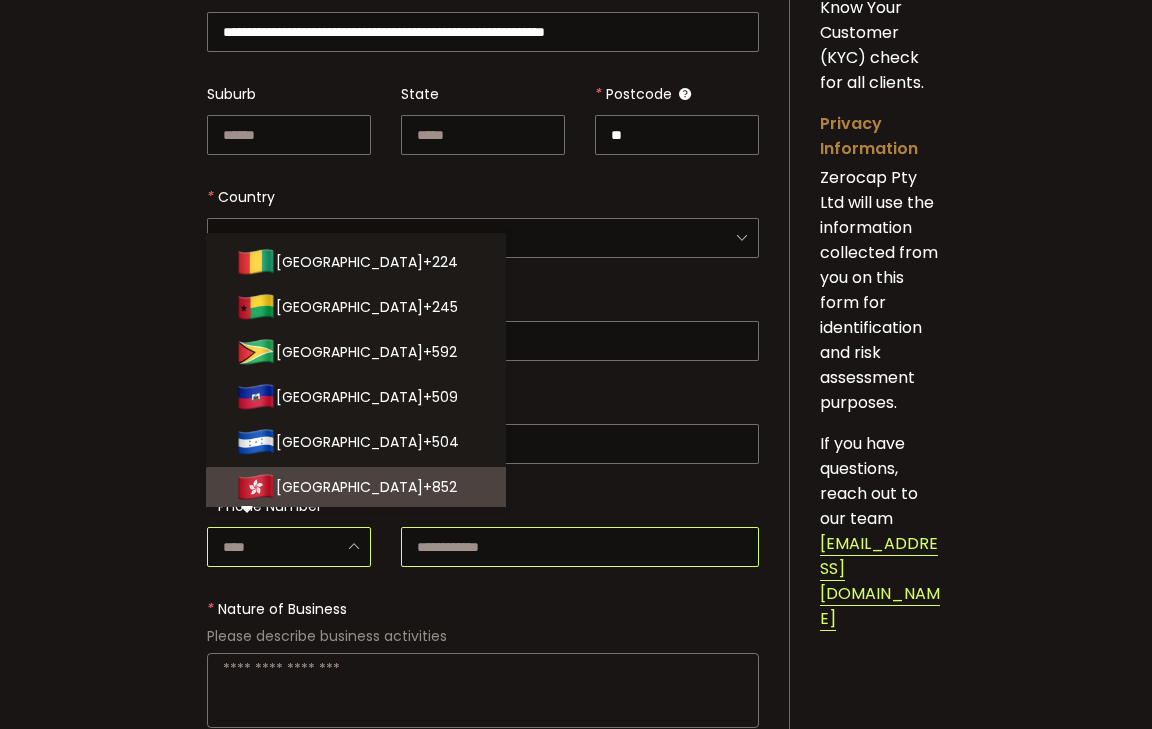 click at bounding box center (580, 547) 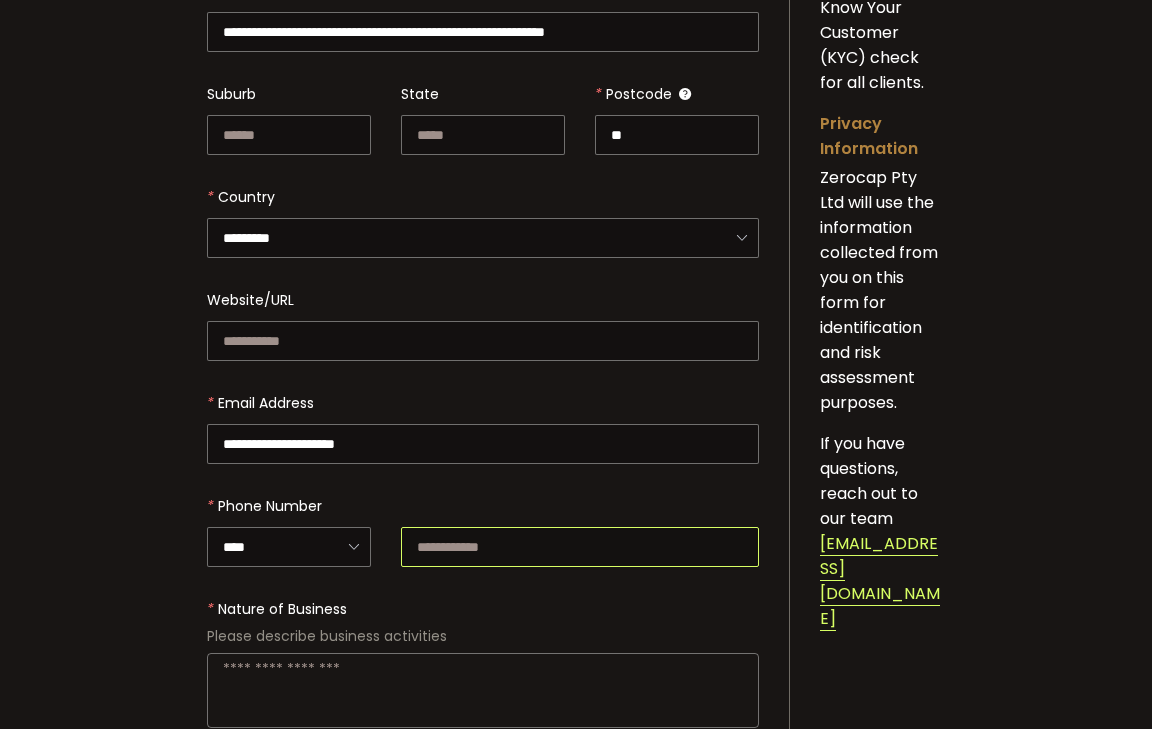 paste on "*********" 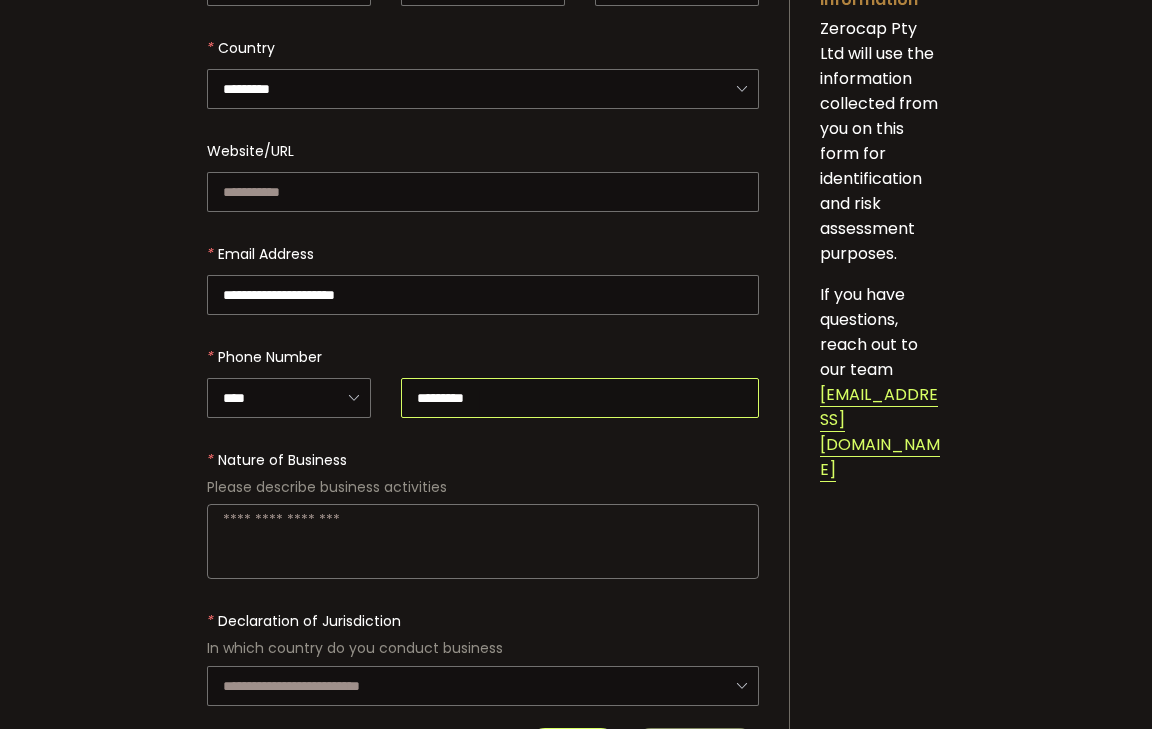 scroll, scrollTop: 700, scrollLeft: 0, axis: vertical 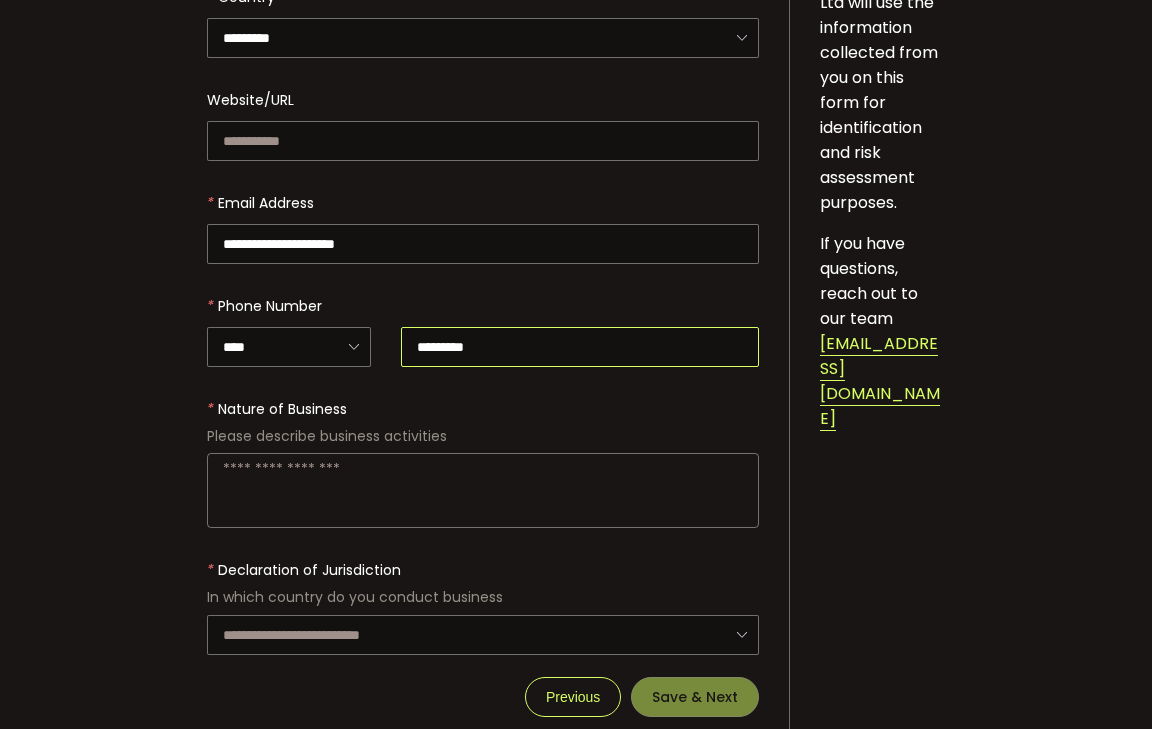 type on "*********" 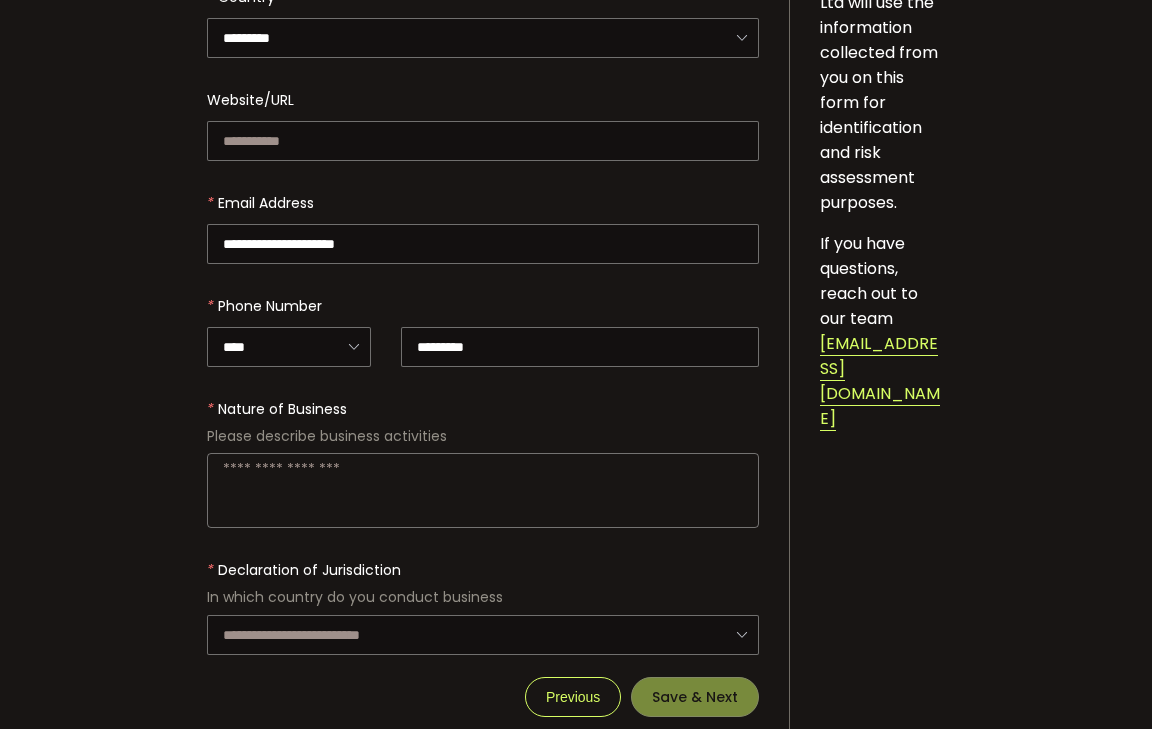 click at bounding box center (483, 490) 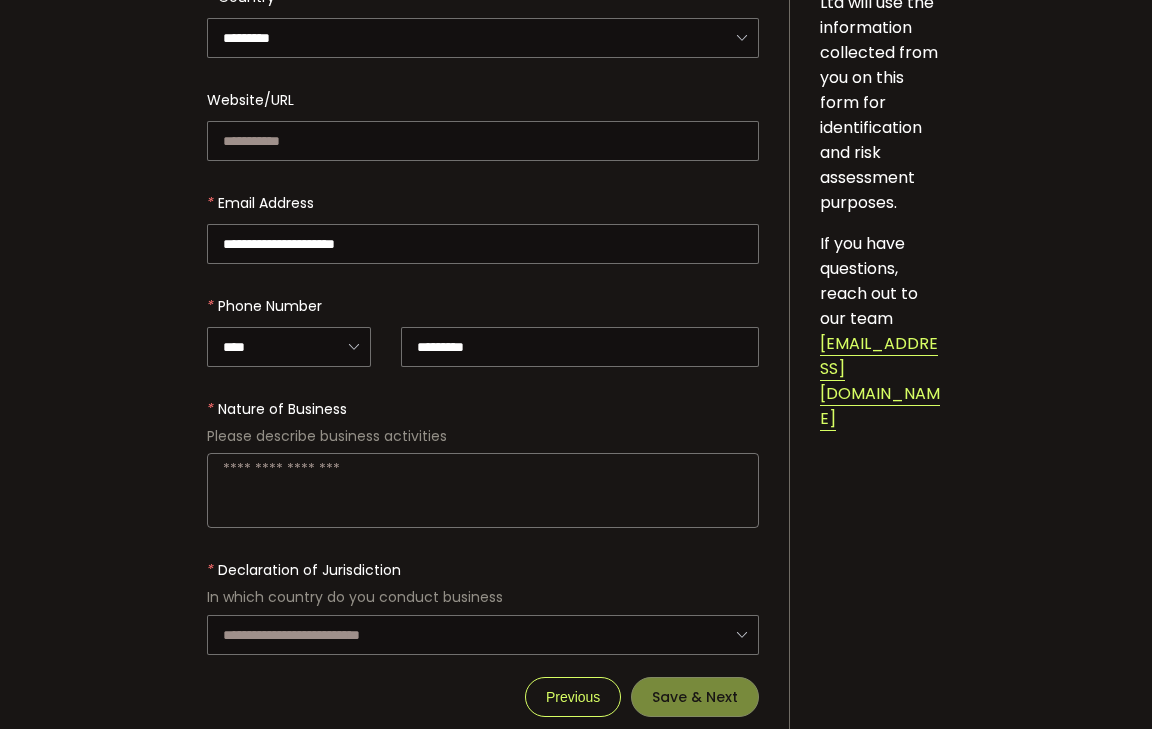 paste on "**********" 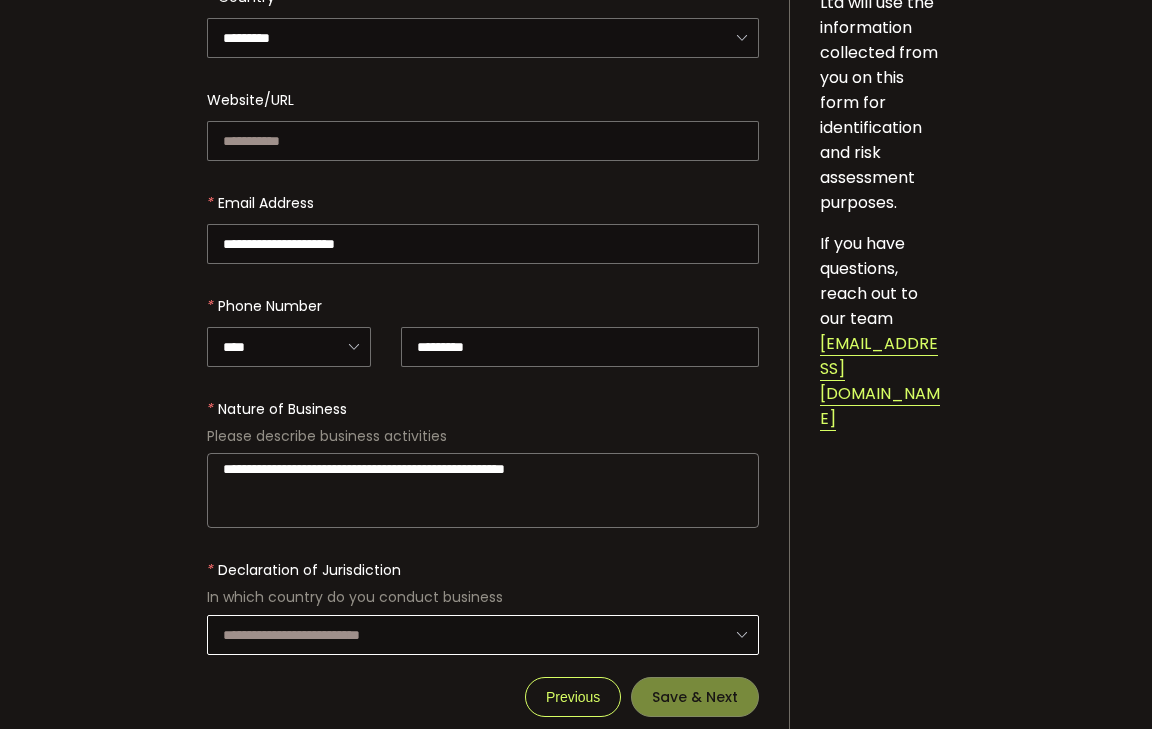 type on "**********" 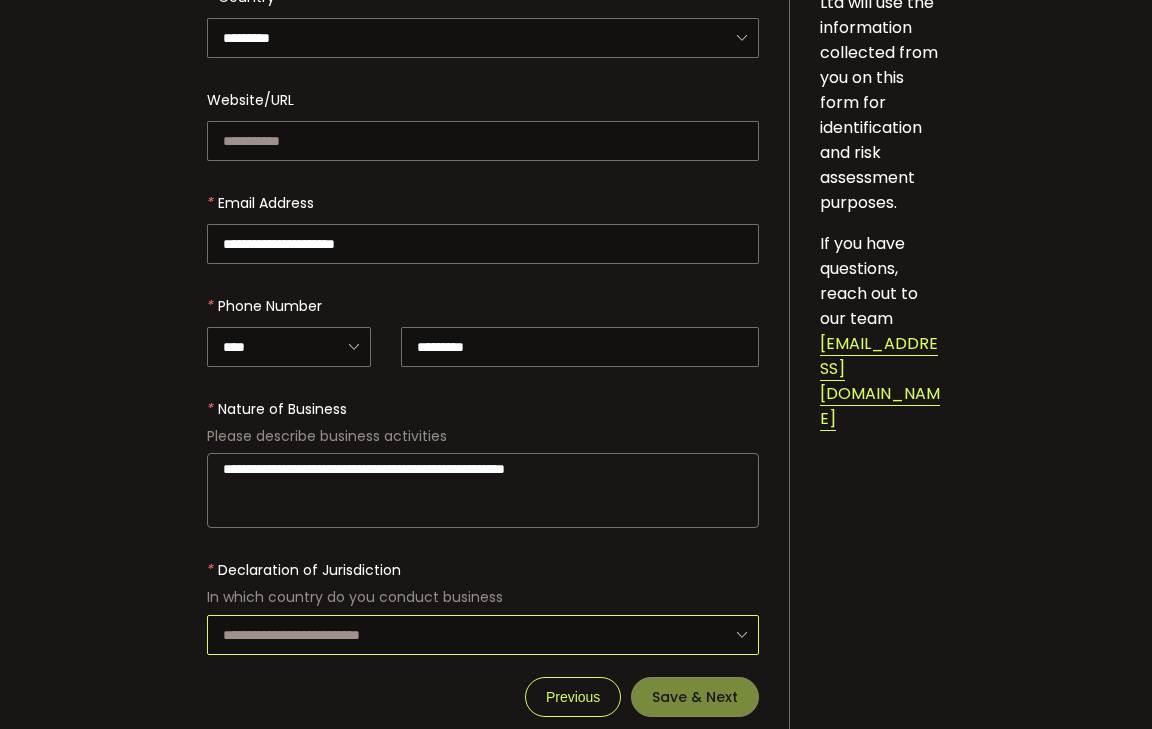 click at bounding box center (483, 635) 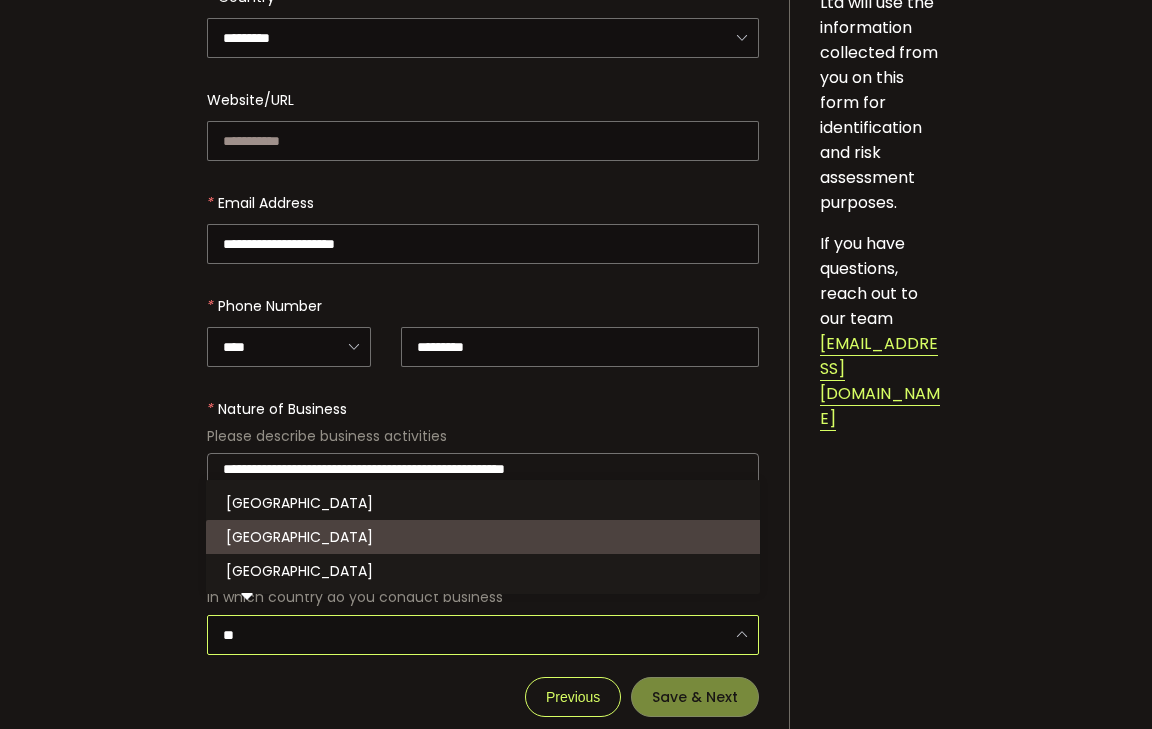 click on "Hong Kong" at bounding box center (486, 537) 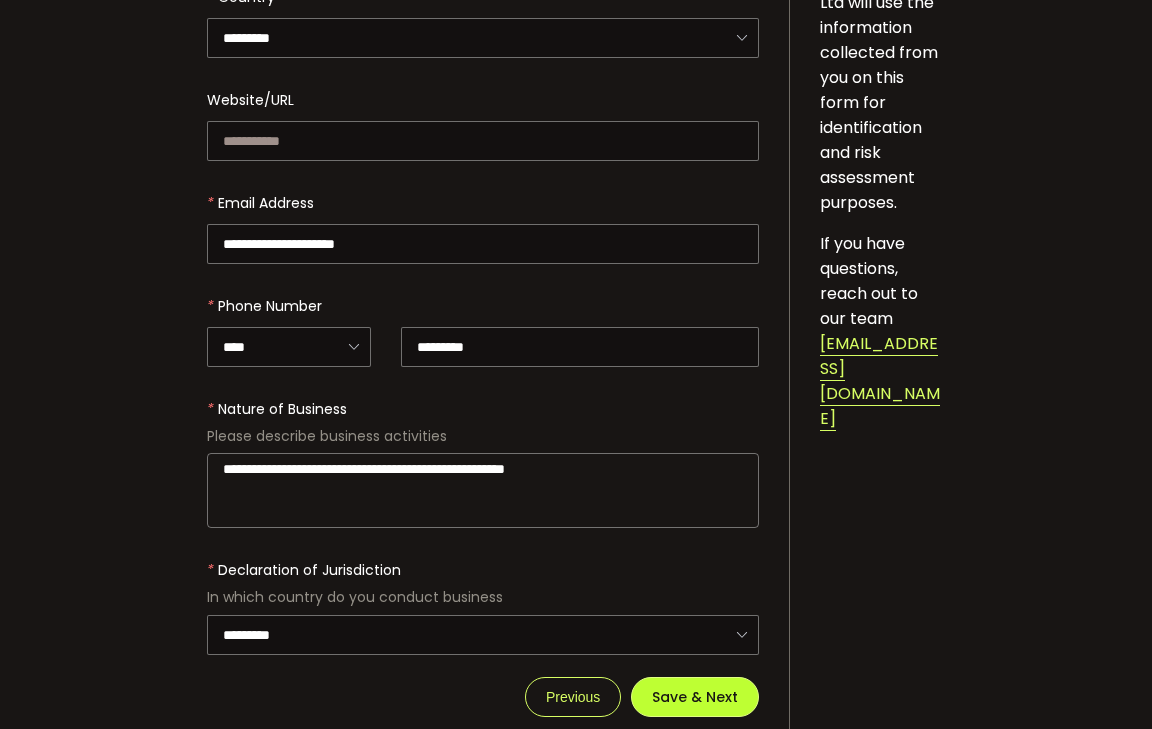 click on "Save & Next" at bounding box center [695, 697] 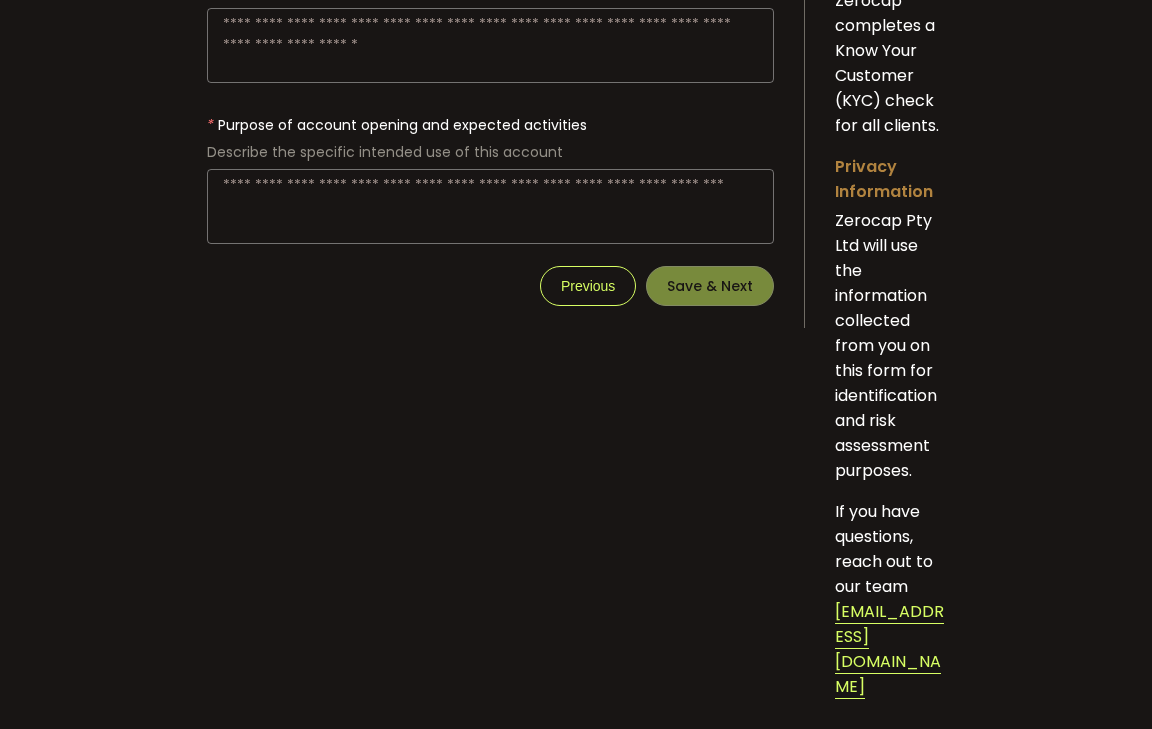 scroll, scrollTop: 0, scrollLeft: 0, axis: both 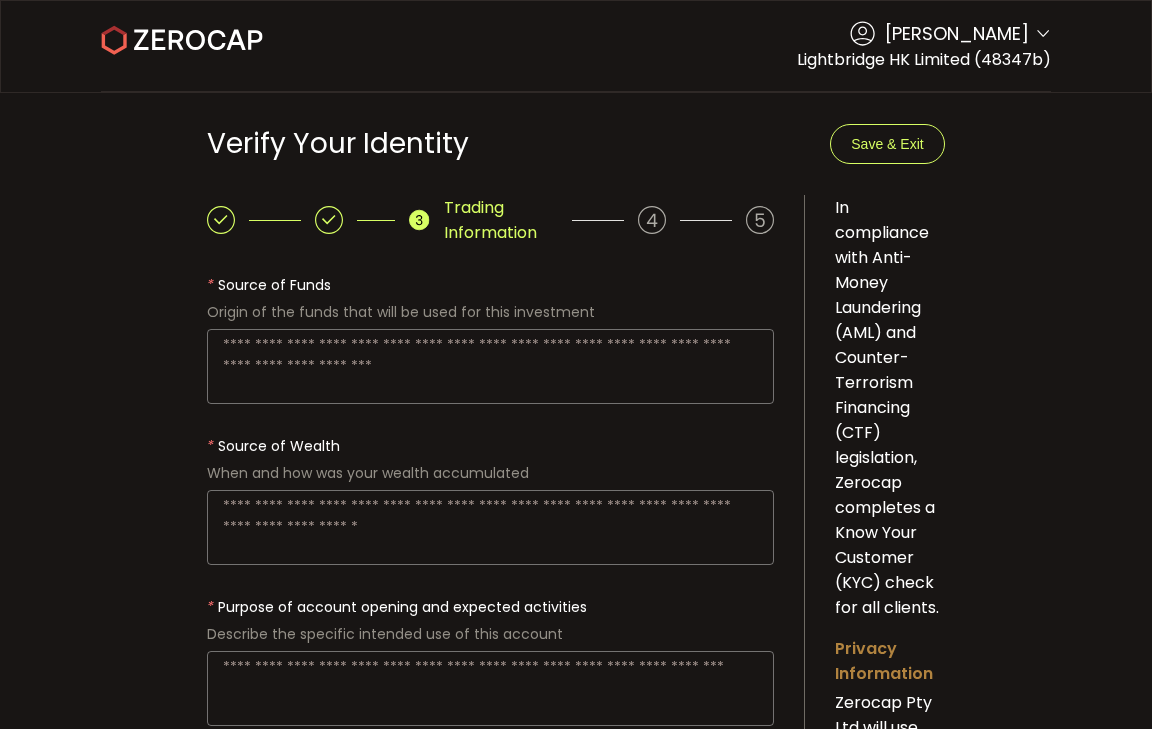 click at bounding box center (490, 366) 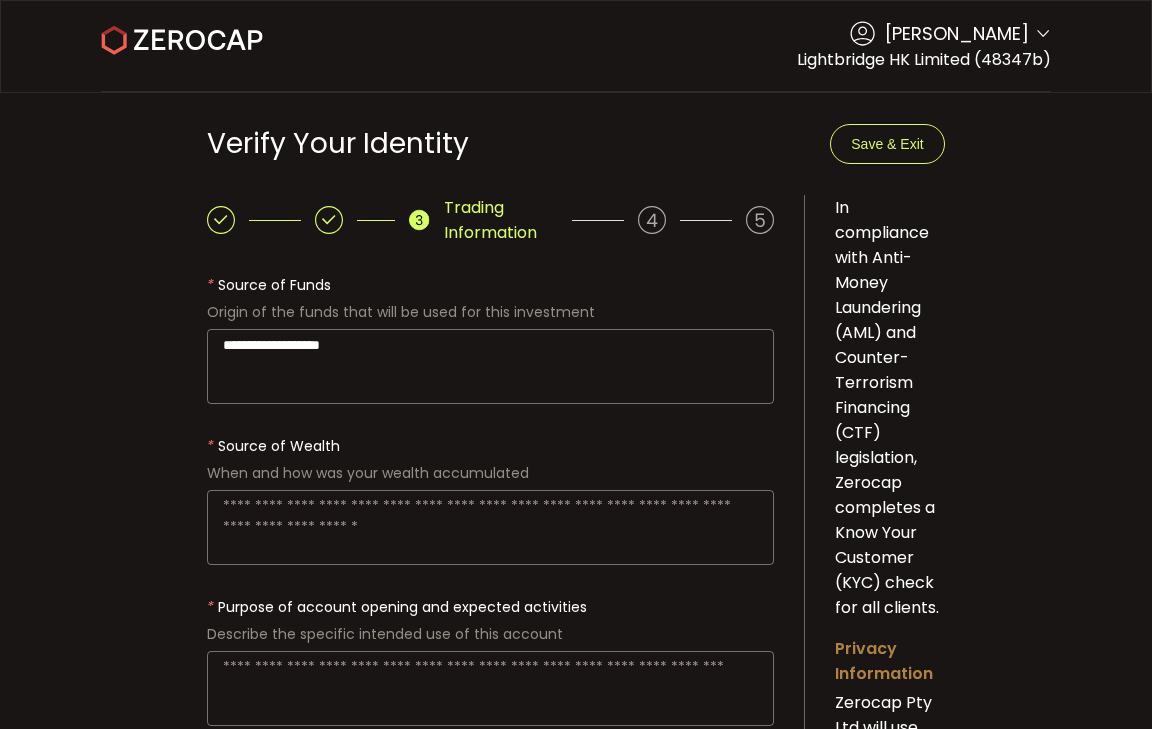 type on "**********" 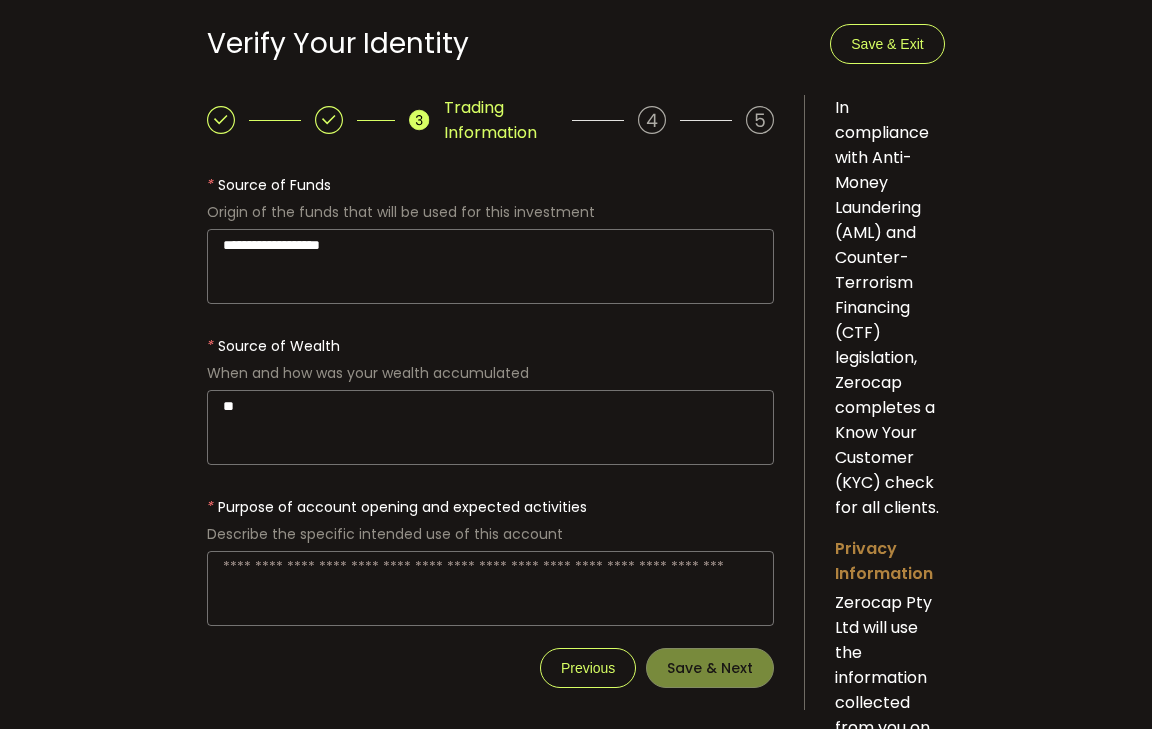 type on "*" 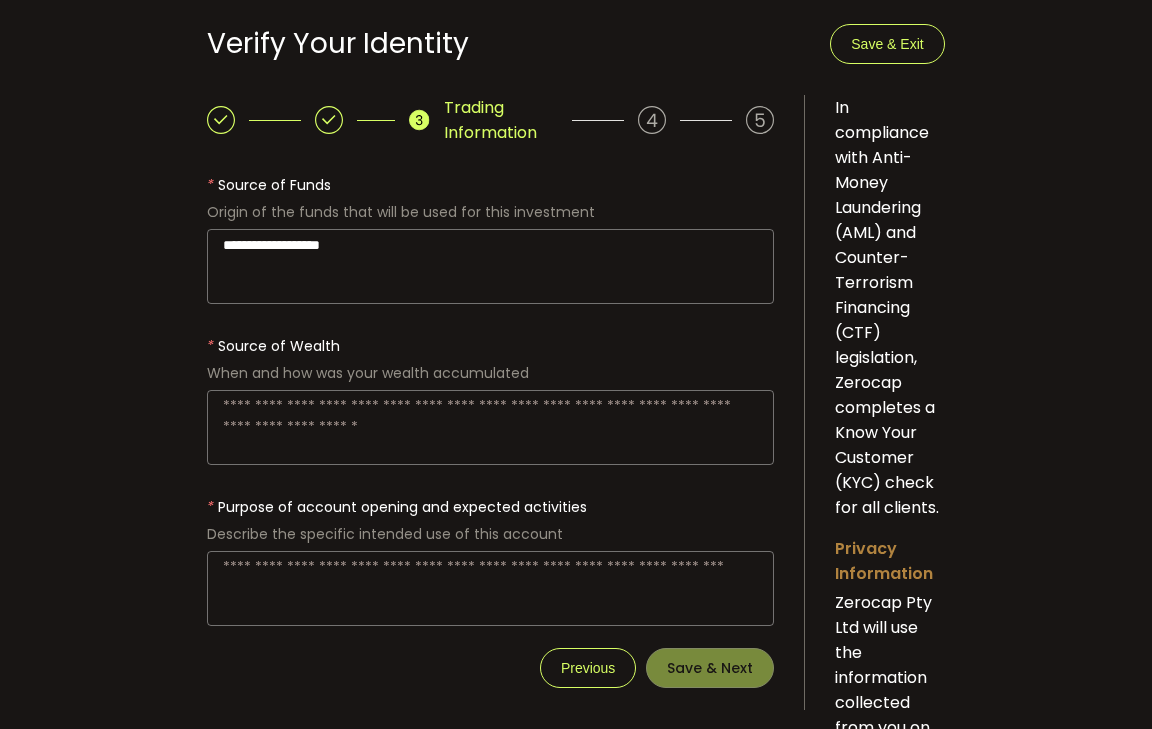 click at bounding box center [490, 427] 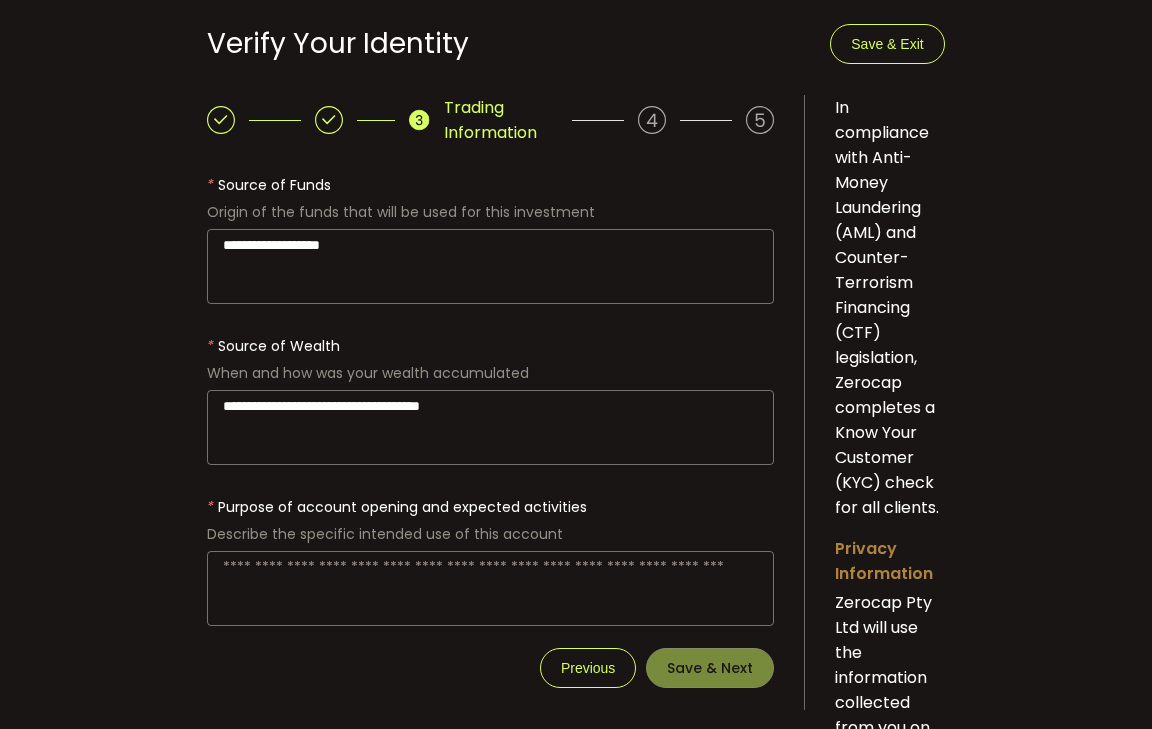 type on "**********" 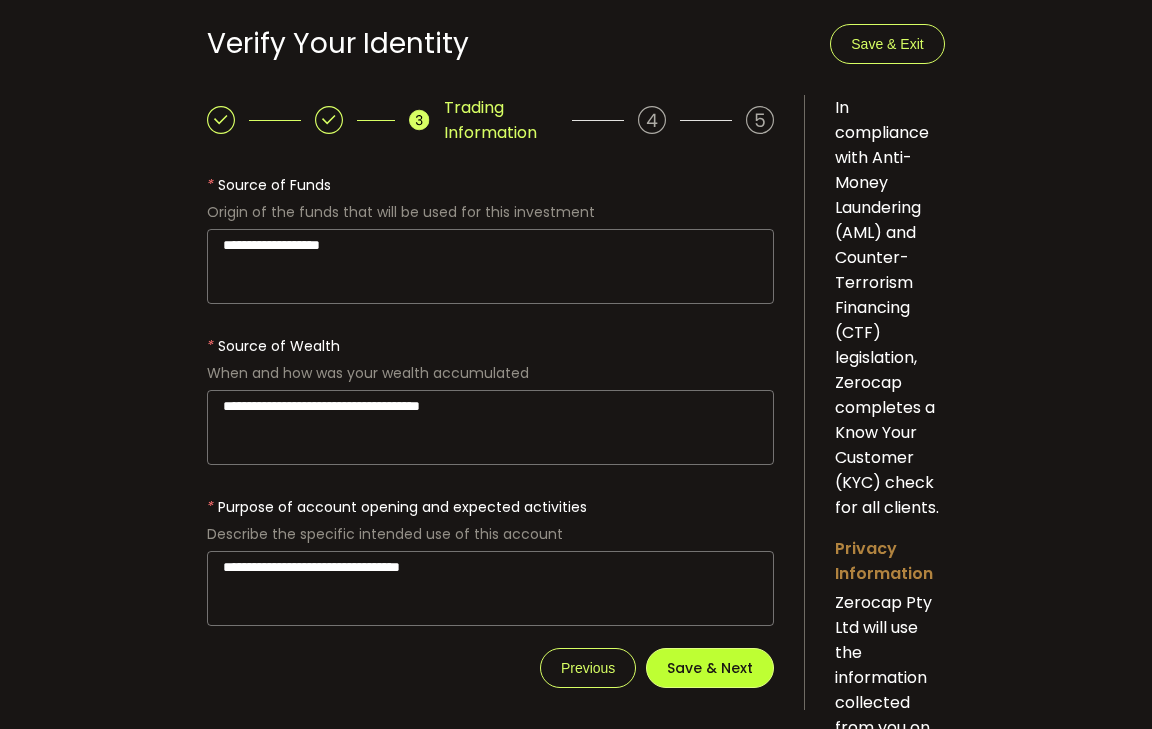type on "**********" 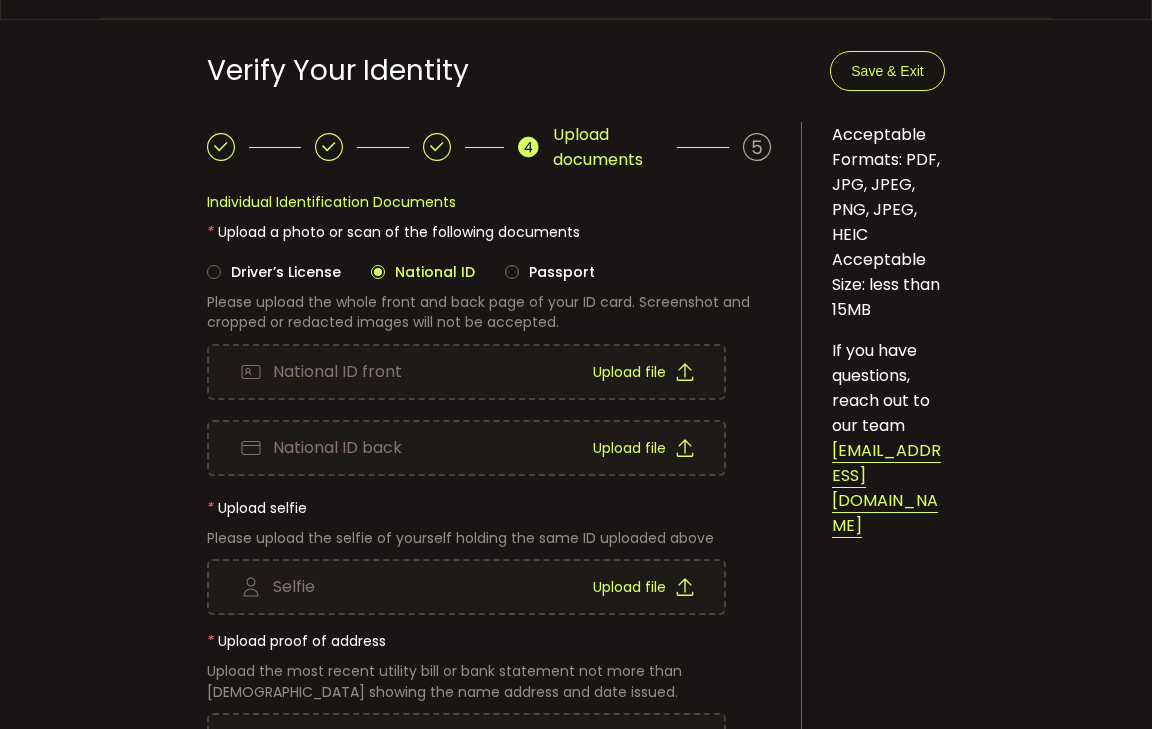 scroll, scrollTop: 0, scrollLeft: 0, axis: both 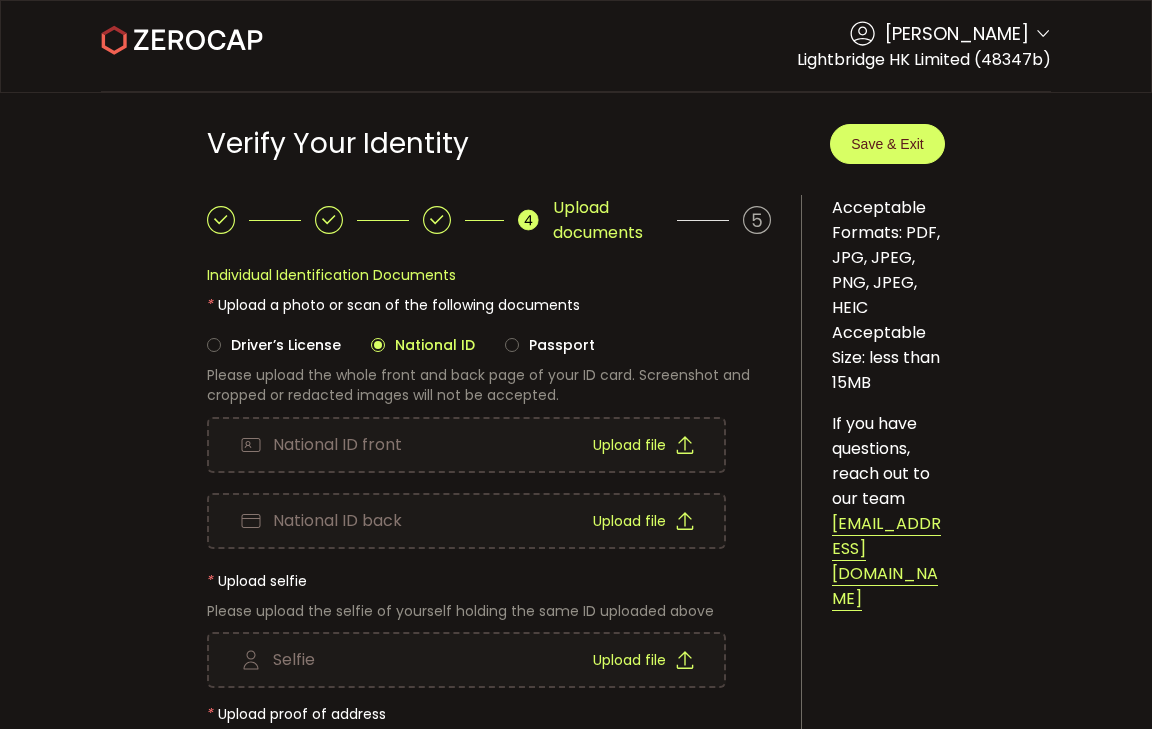 click on "Save & Exit" at bounding box center [887, 144] 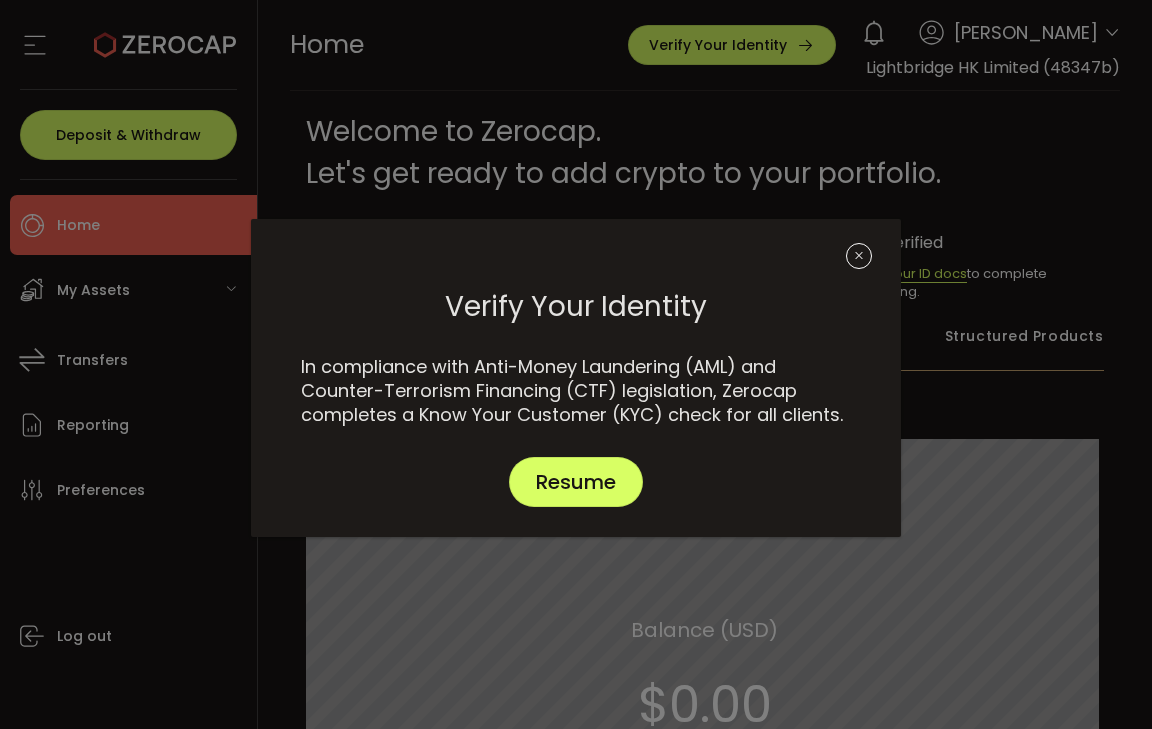 click at bounding box center [859, 256] 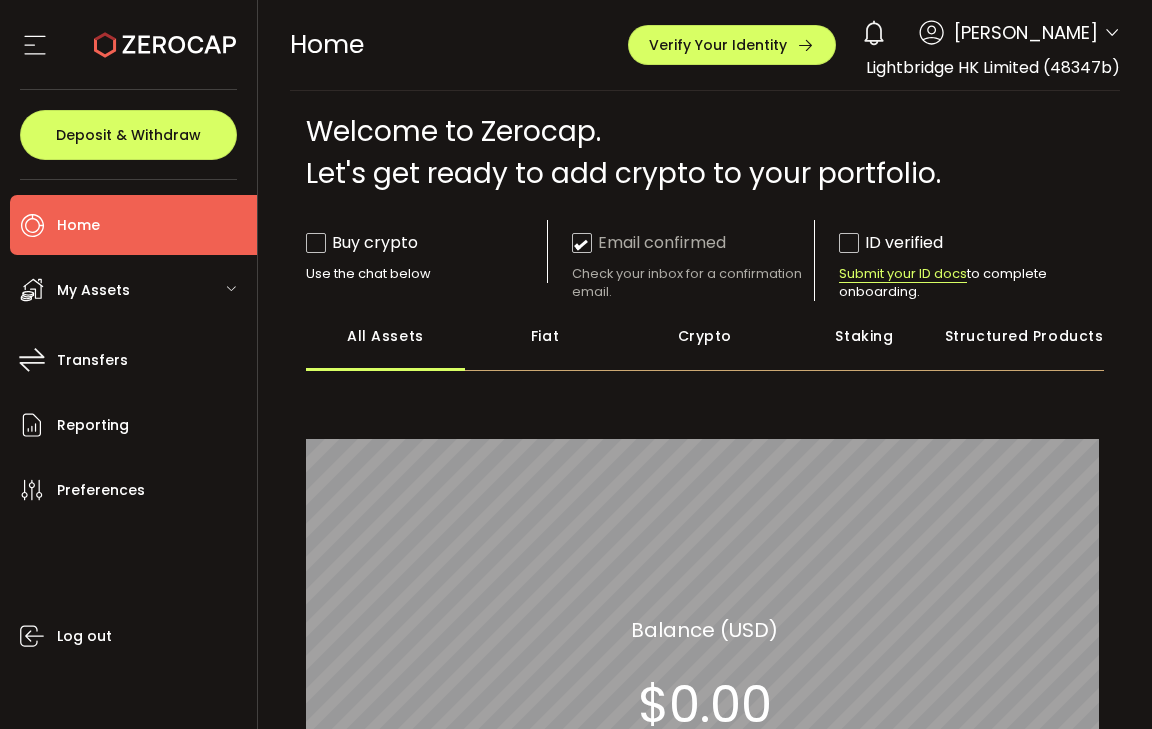 click on "PDF is being processed and will
download to your computer HOME Buy Power  $0.00
USD
Home
Home
Verify Your Identity
0 Maxwell Ng Account Lightbridge HK Limited (48347b) Preferences Reporting Help Log out
Lightbridge HK Limited (48347b)" at bounding box center [705, 45] 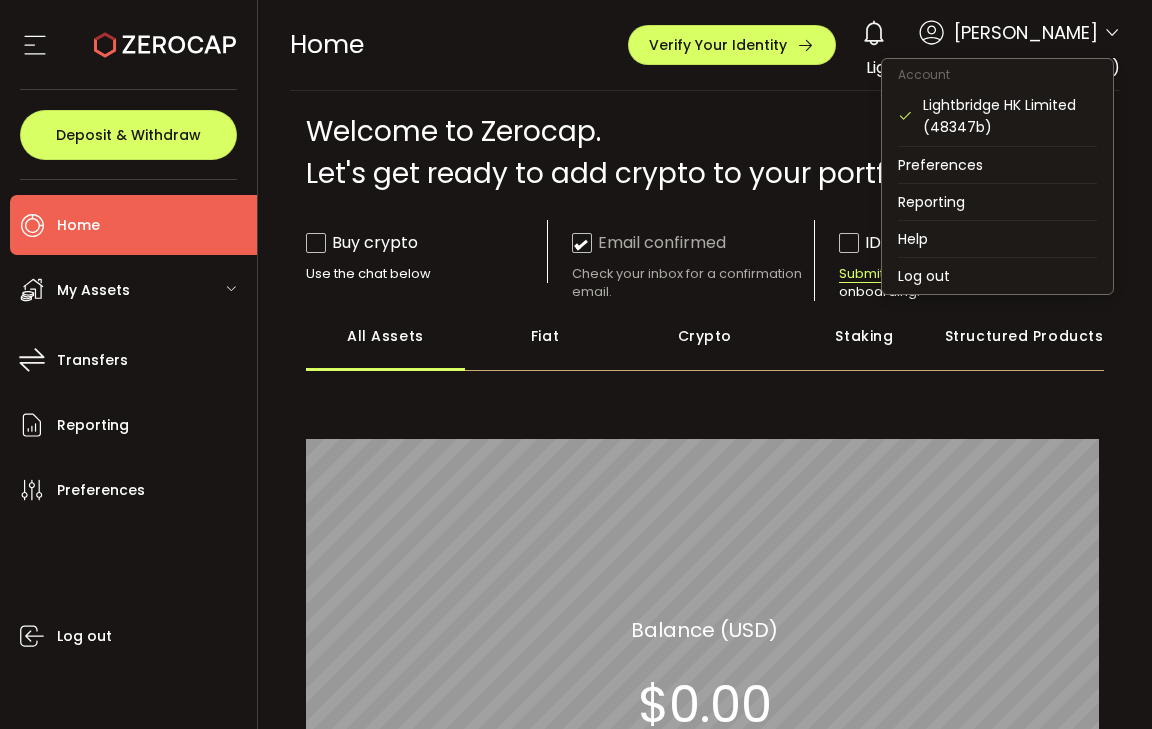 click at bounding box center [1112, 33] 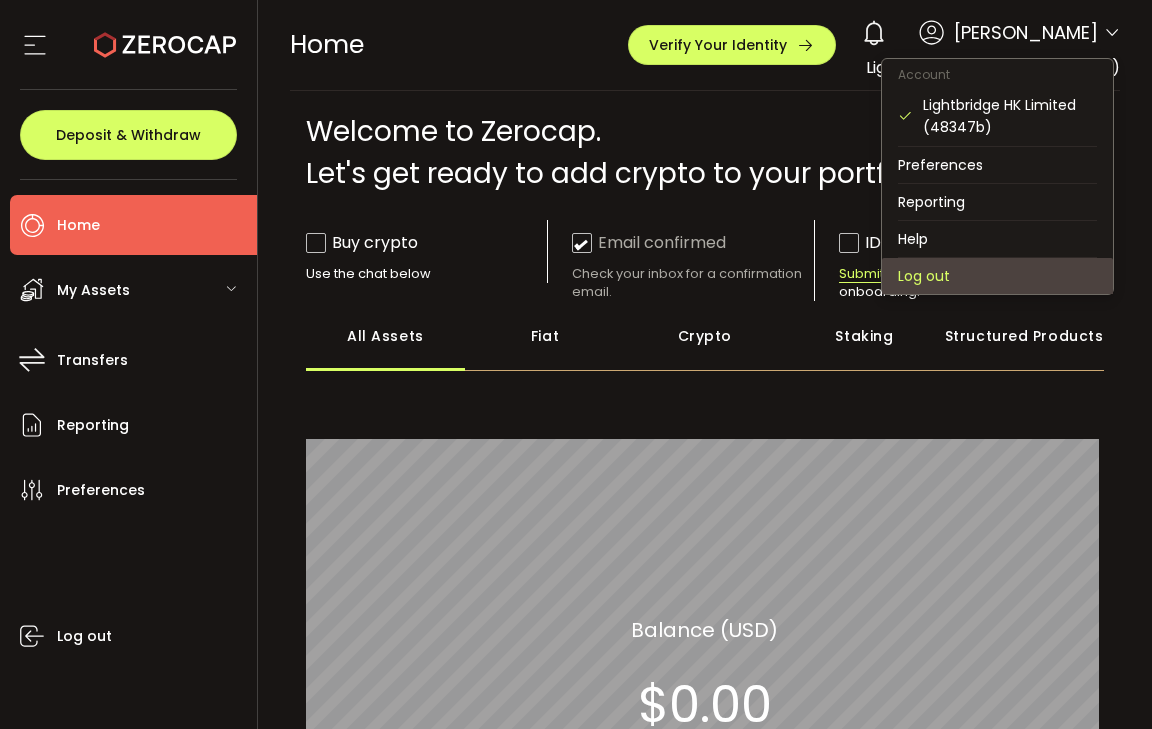 click on "Log out" at bounding box center (997, 276) 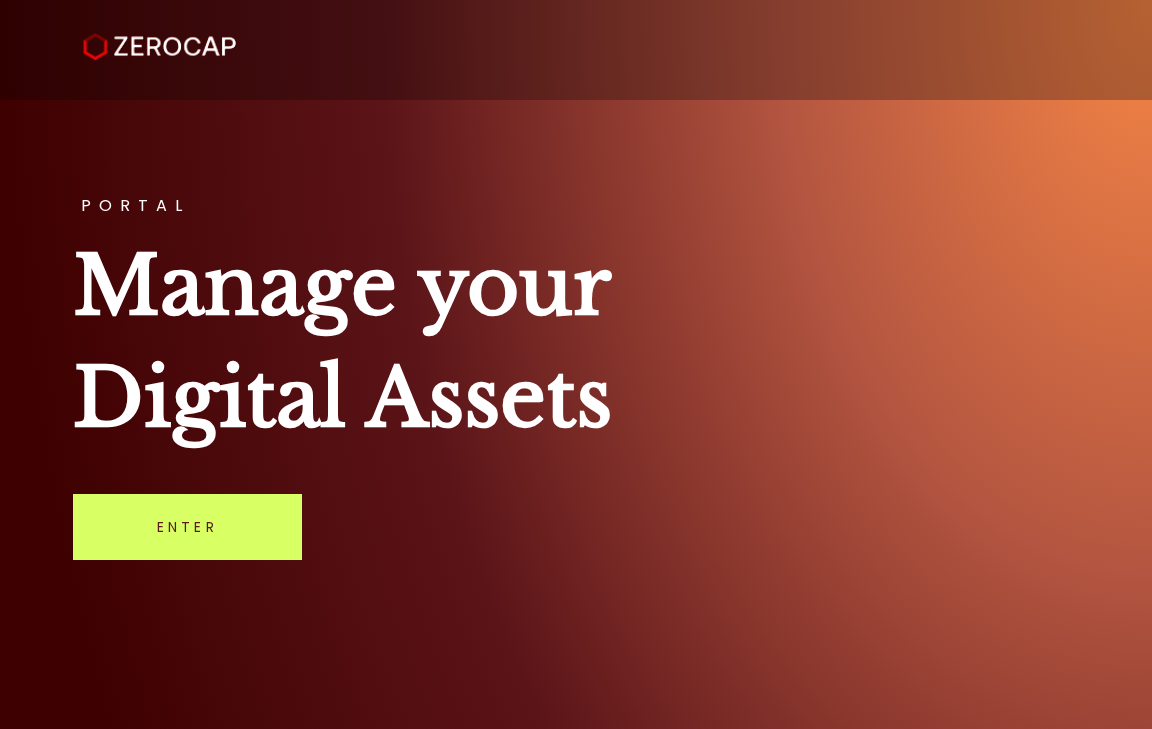 scroll, scrollTop: 0, scrollLeft: 0, axis: both 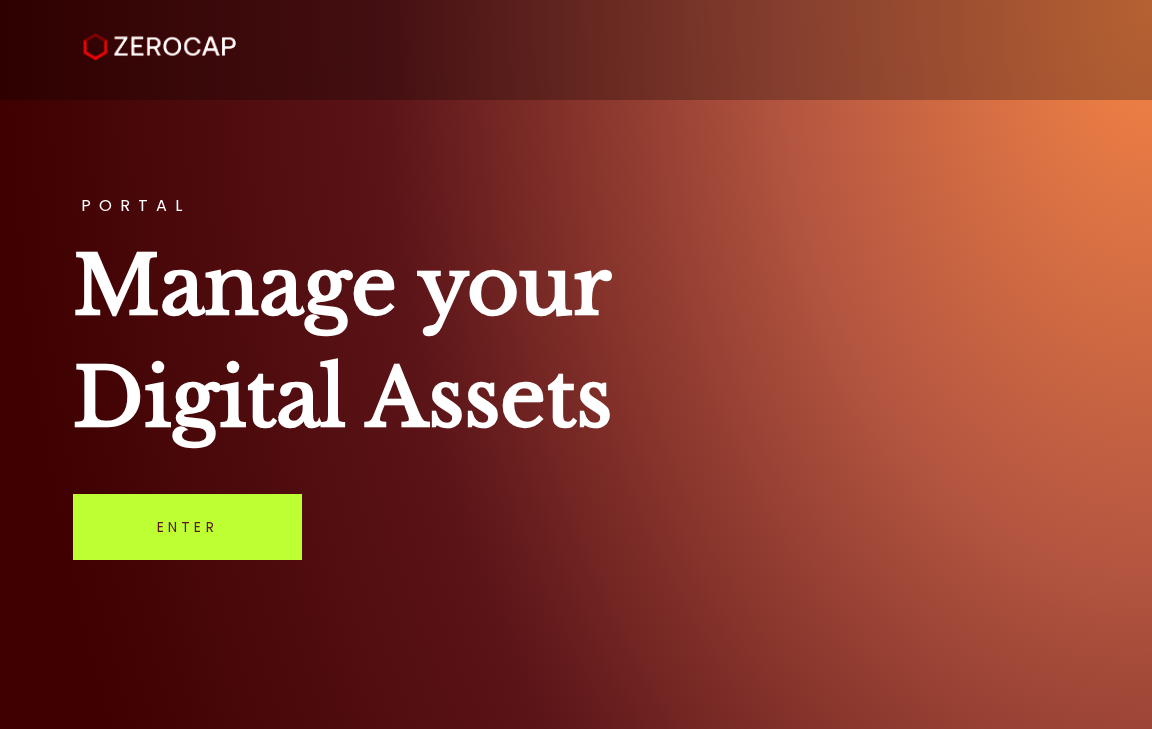 click on "Enter" at bounding box center (187, 527) 